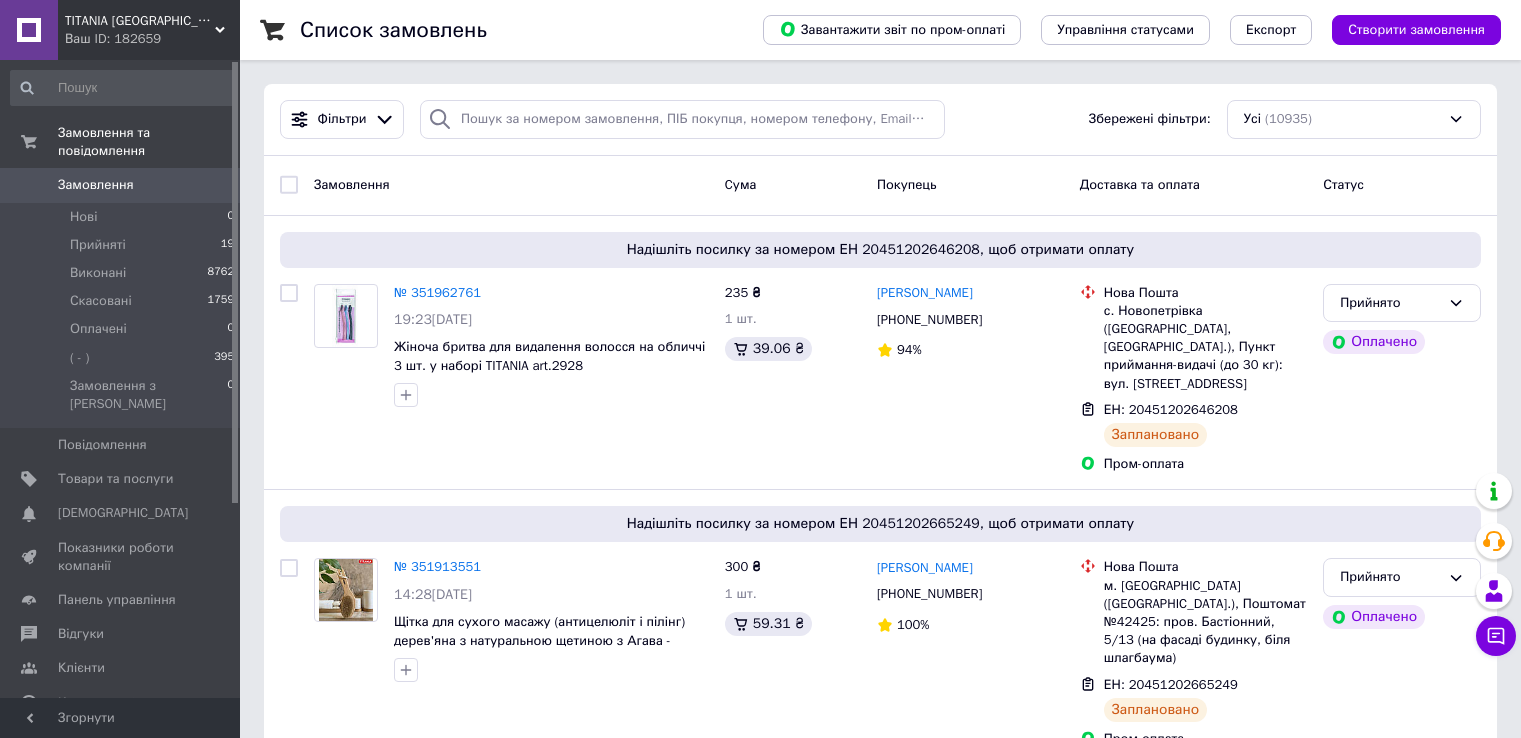 scroll, scrollTop: 0, scrollLeft: 0, axis: both 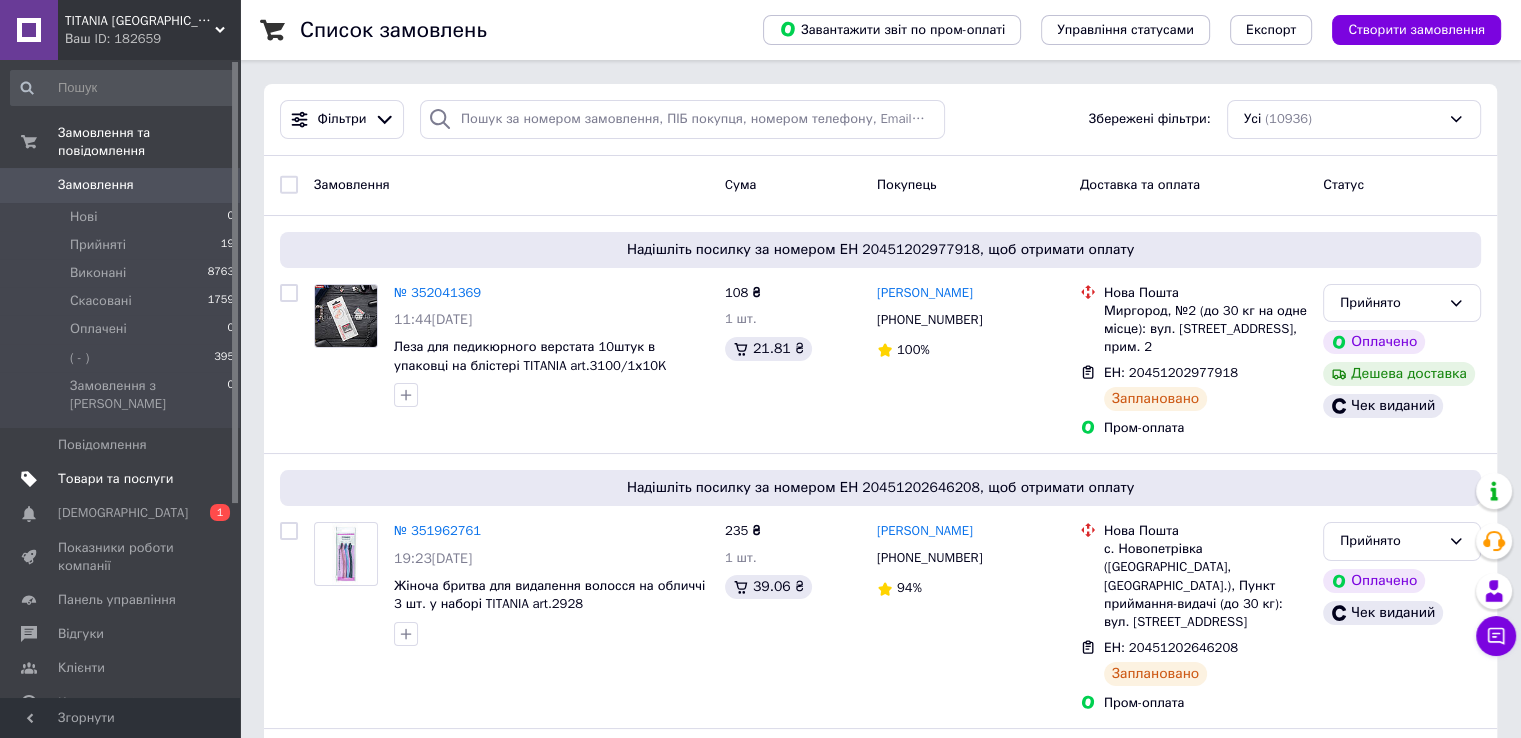 click on "Товари та послуги" at bounding box center (115, 479) 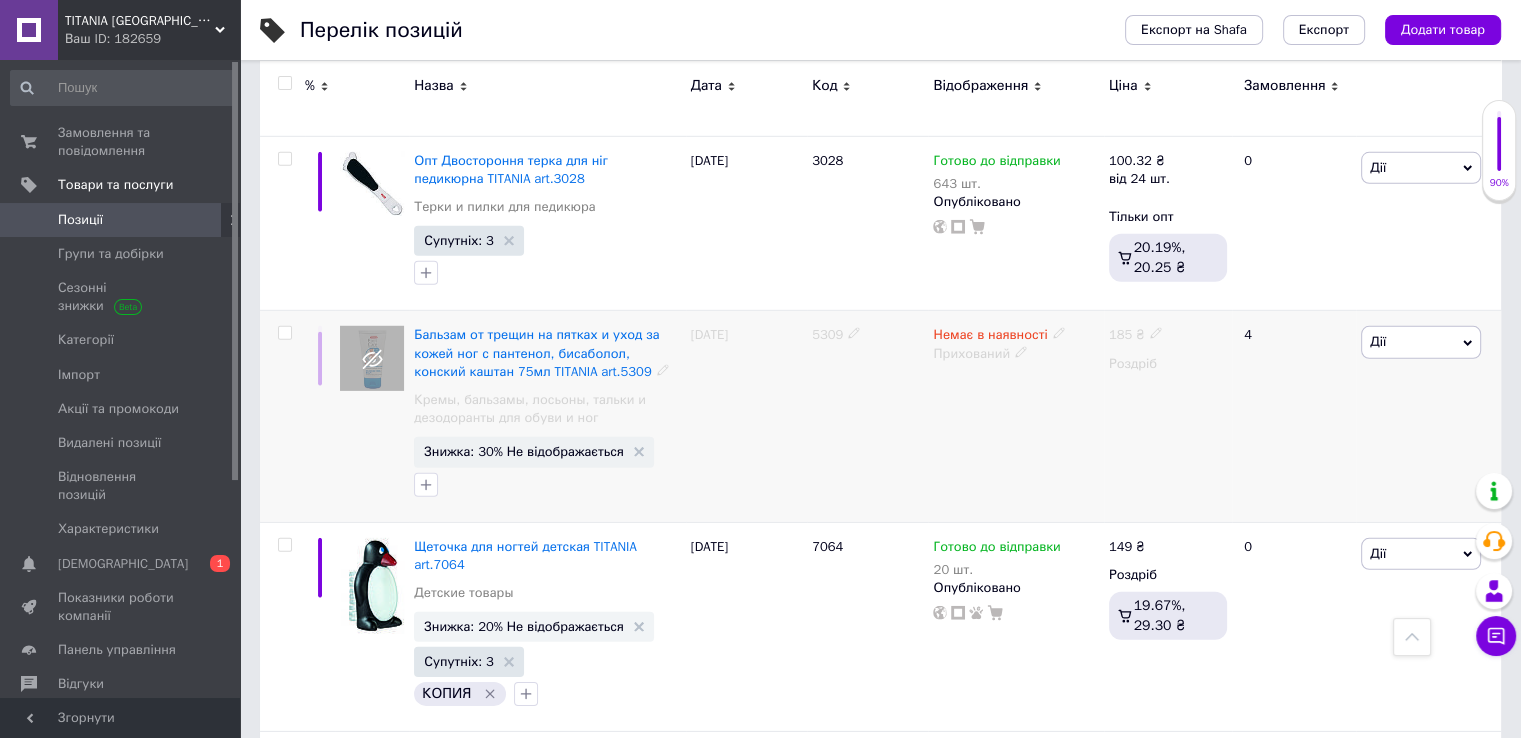 scroll, scrollTop: 6100, scrollLeft: 0, axis: vertical 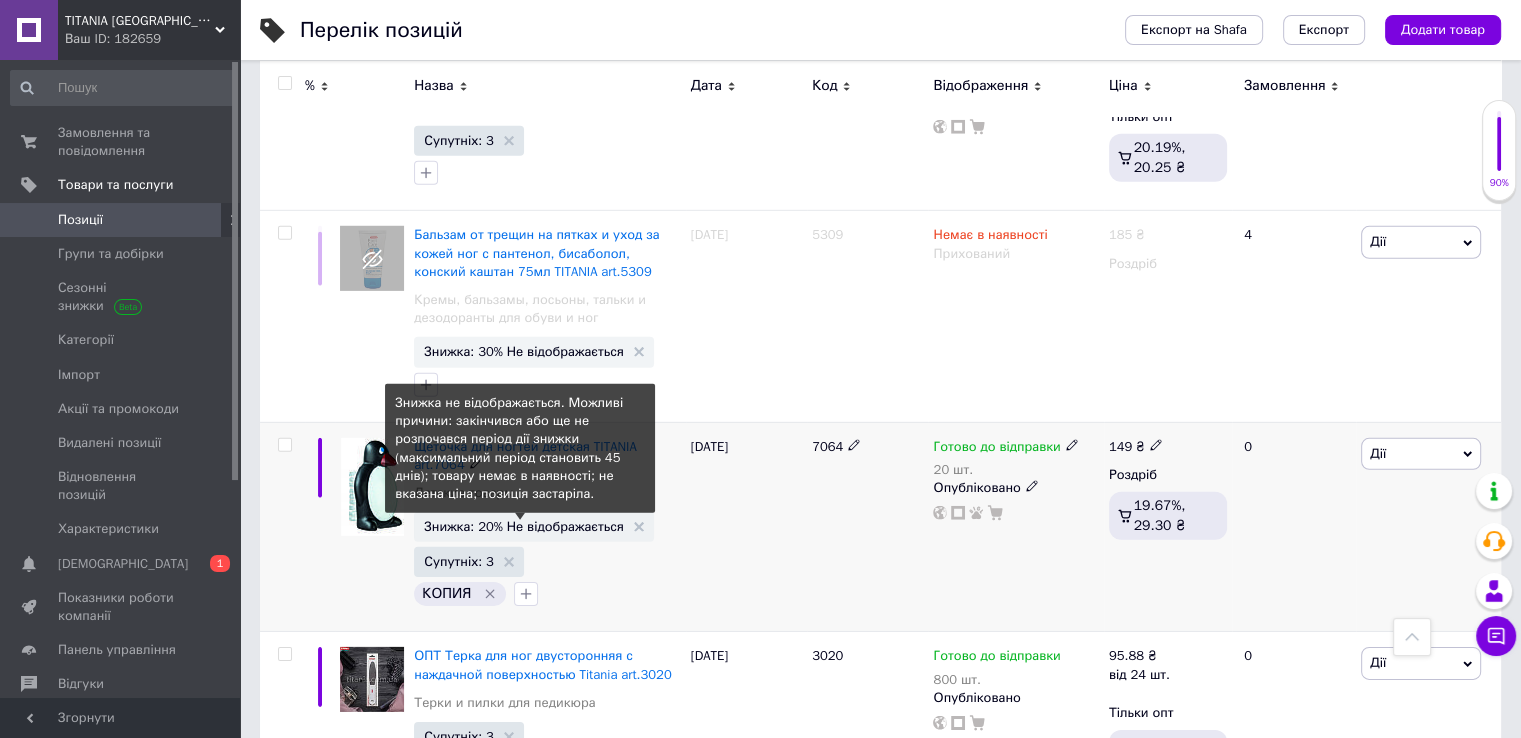 click on "Знижка: 20% Не відображається" at bounding box center (524, 526) 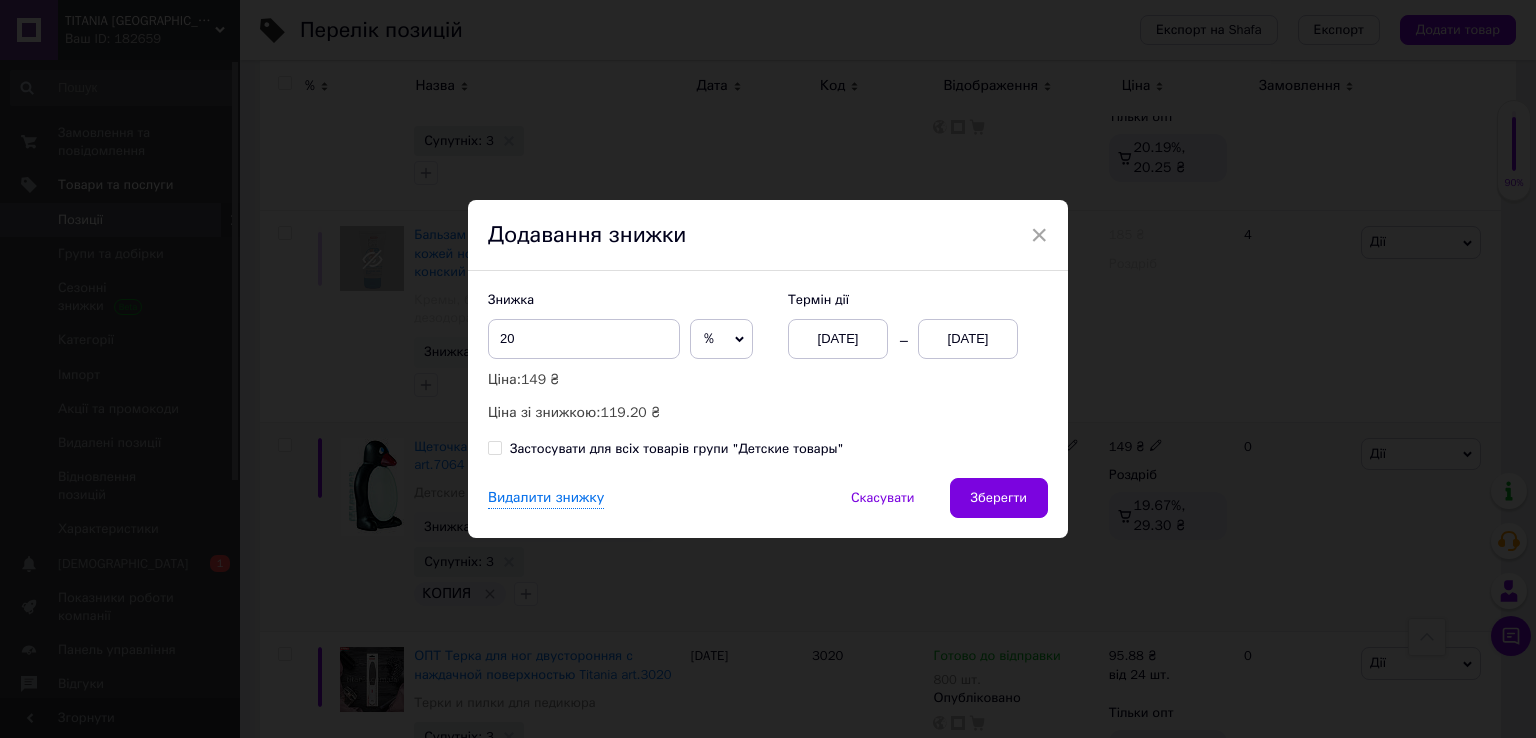 click on "[DATE]" at bounding box center (968, 339) 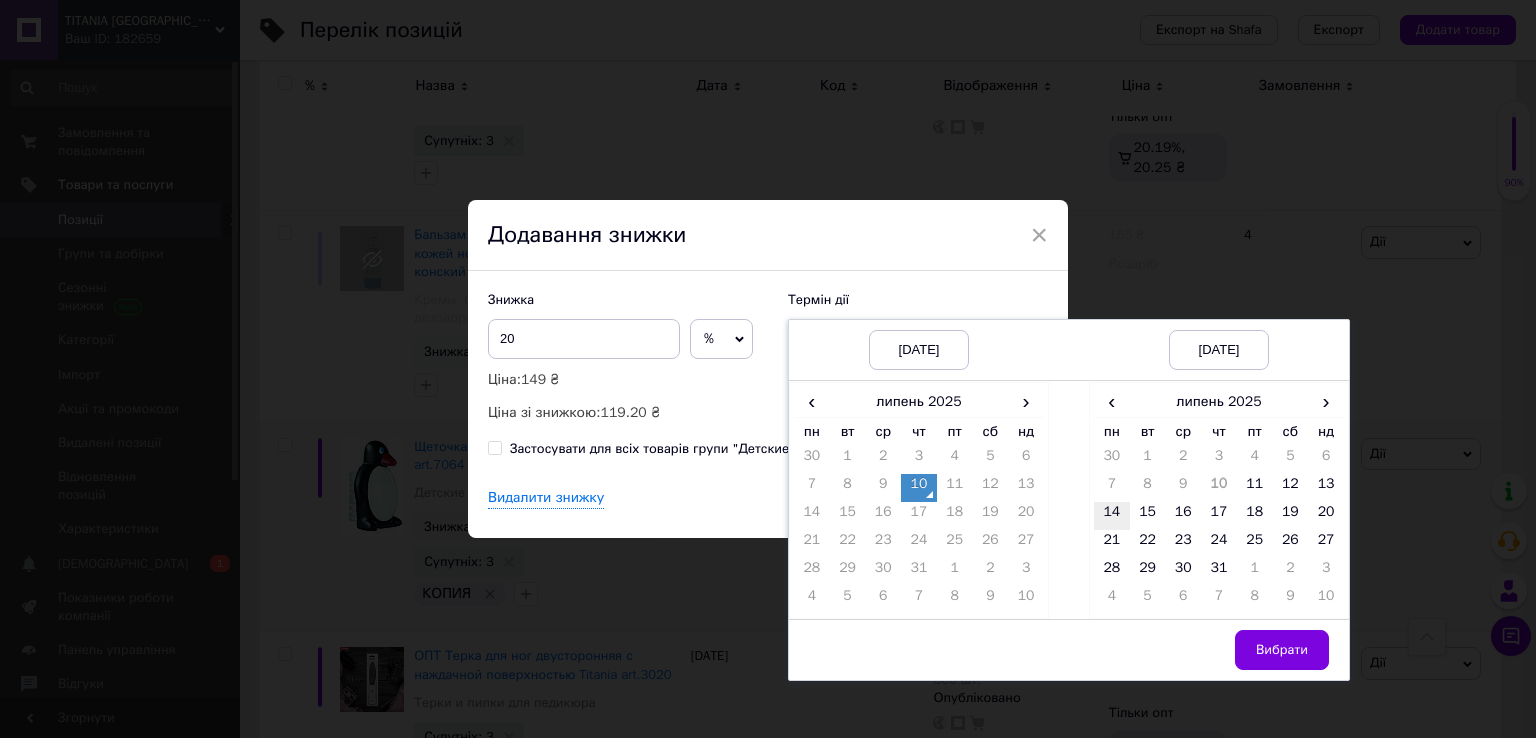 click on "14" at bounding box center (1112, 516) 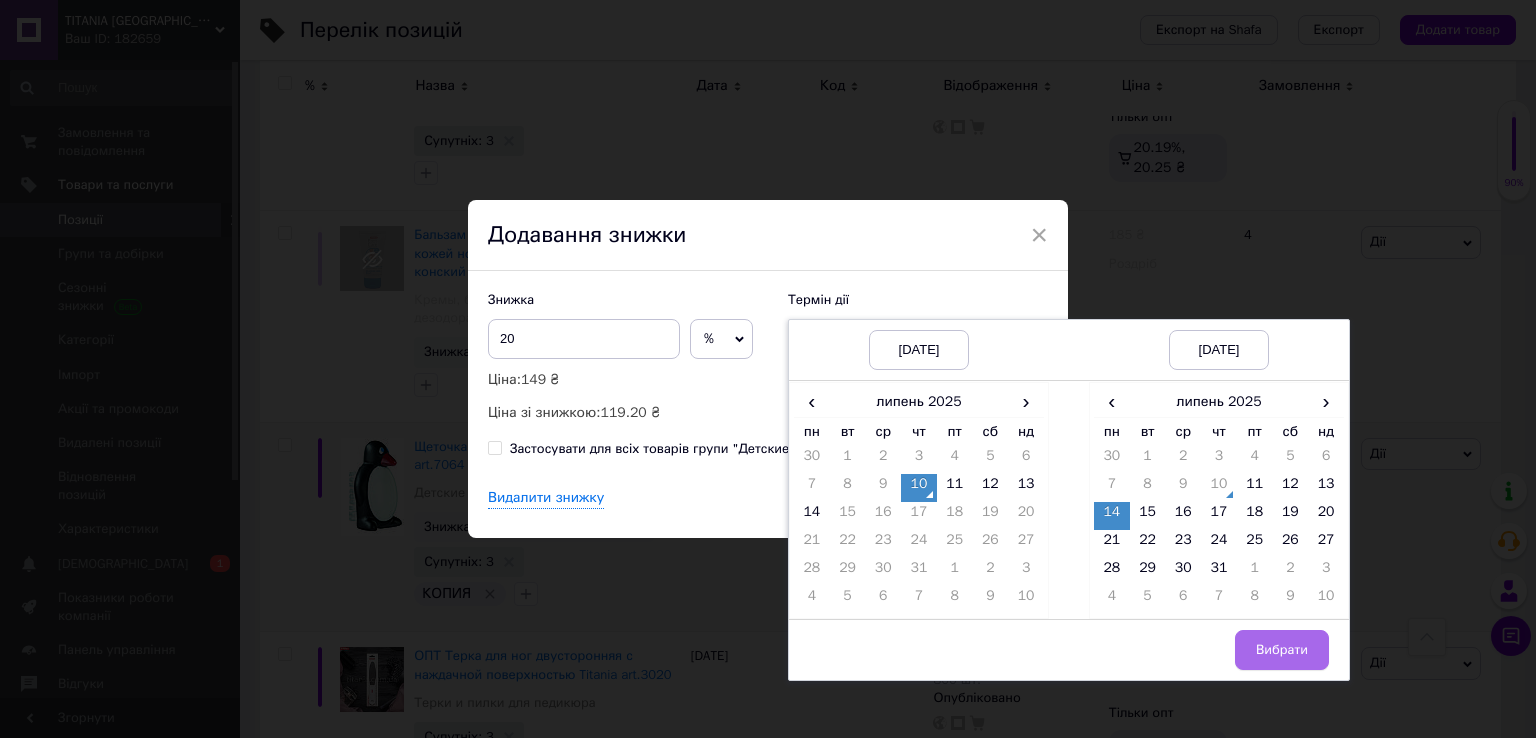 click on "Вибрати" at bounding box center [1282, 650] 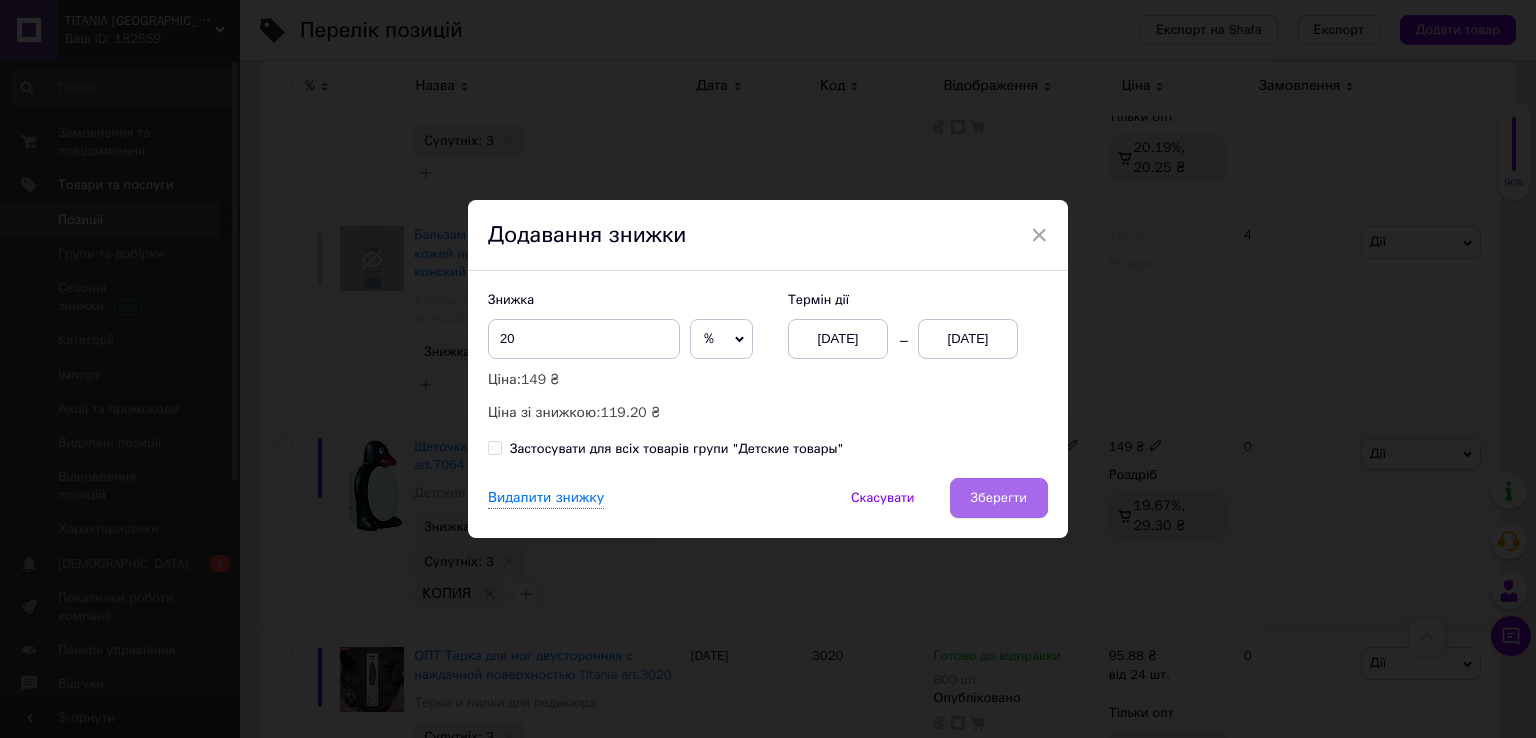 click on "Зберегти" at bounding box center [999, 498] 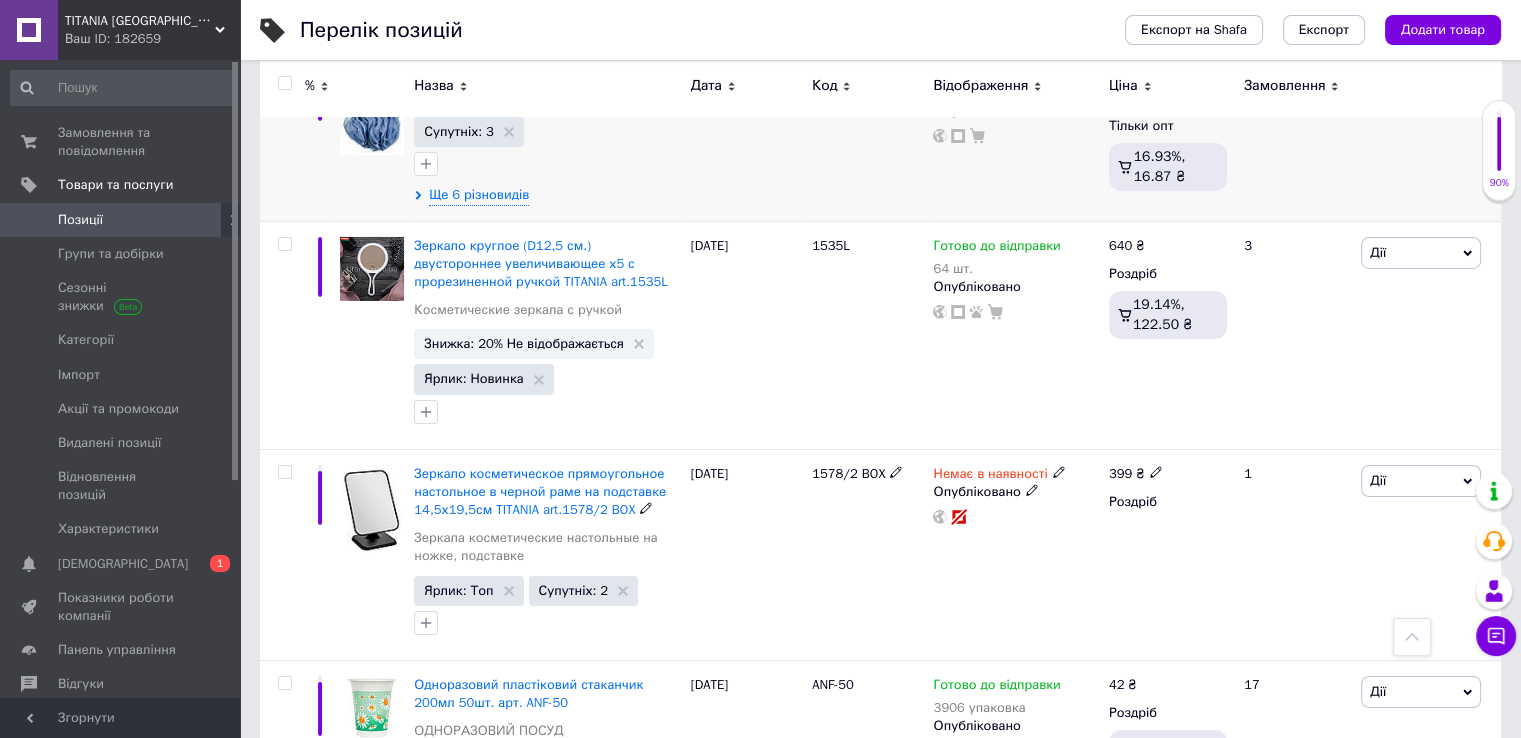 scroll, scrollTop: 7000, scrollLeft: 0, axis: vertical 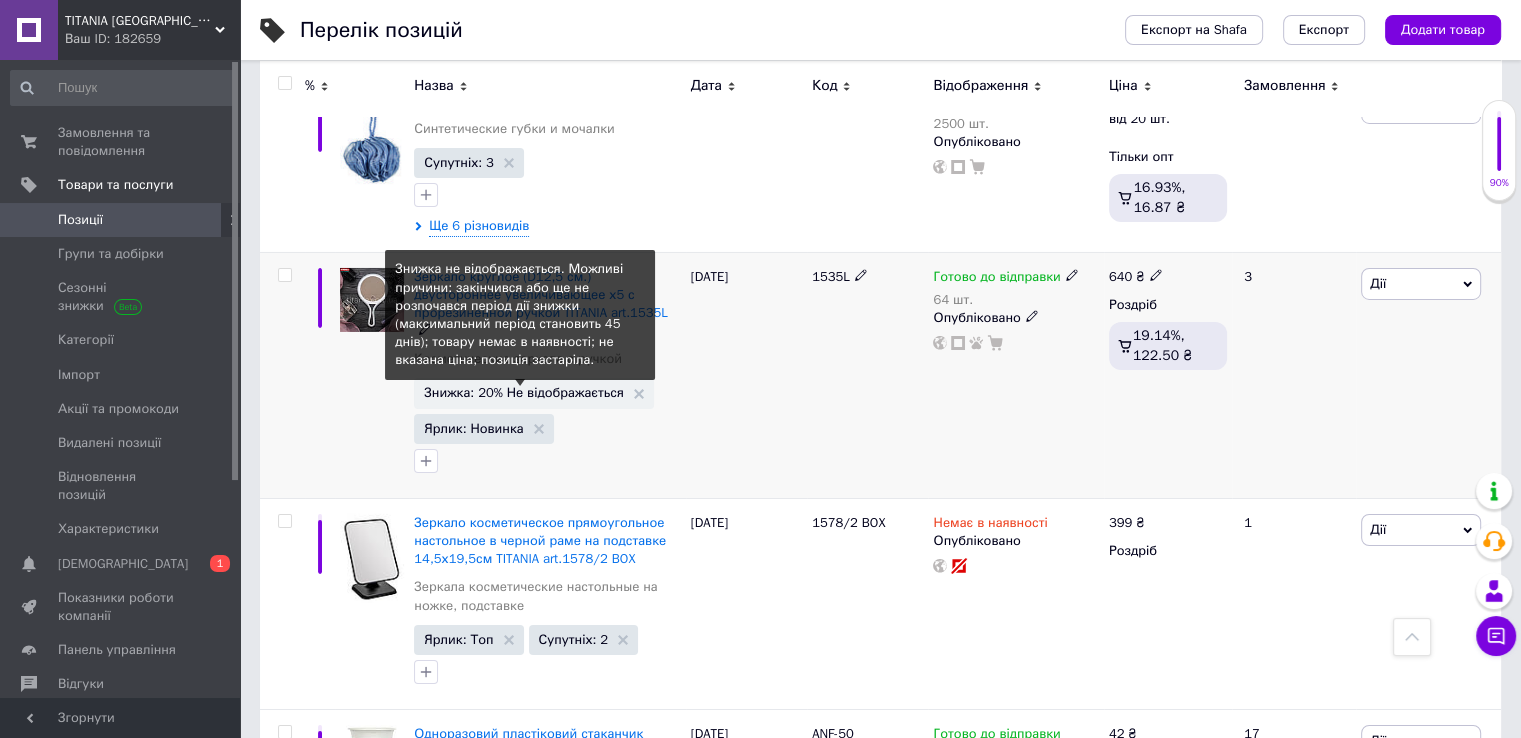 click on "Знижка: 20% Не відображається" at bounding box center (524, 392) 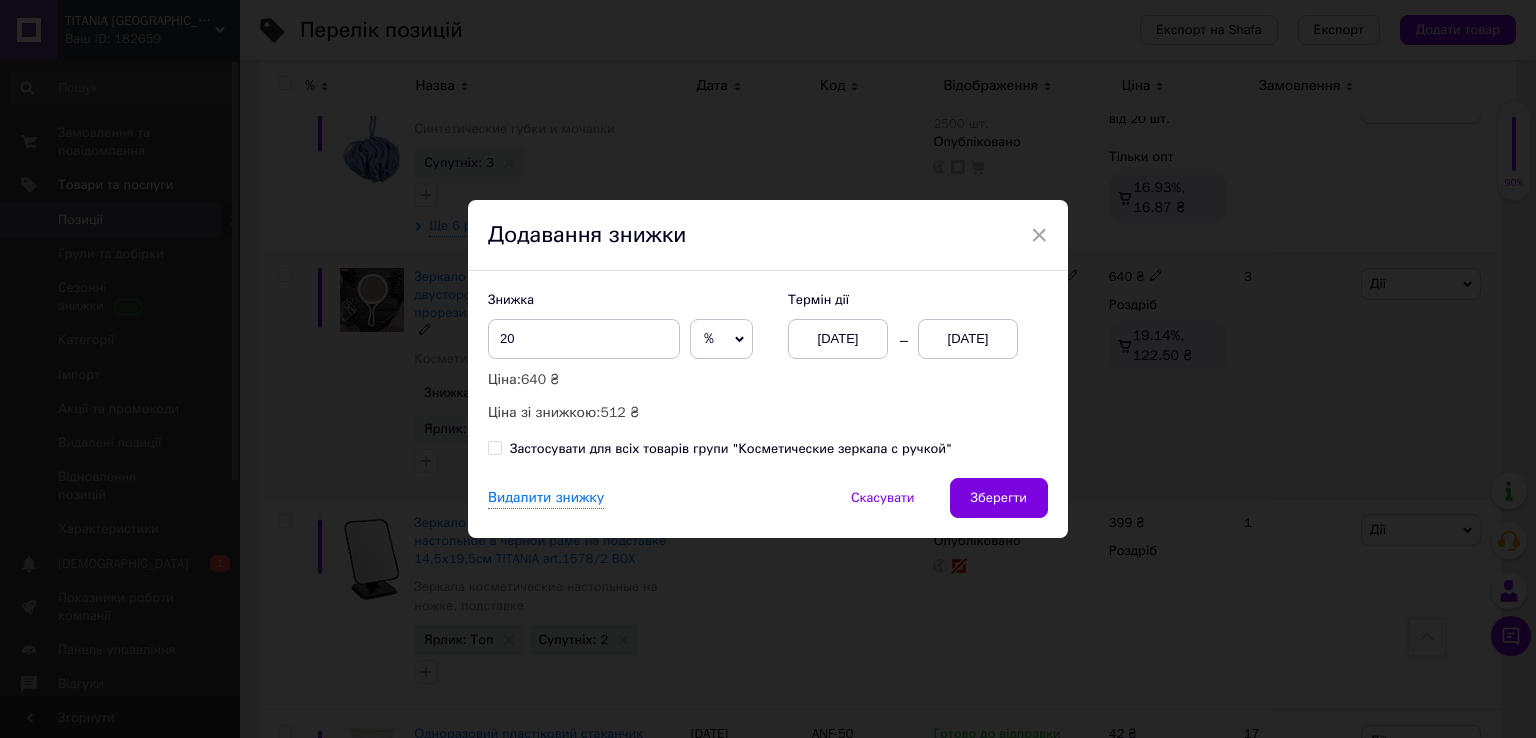 click on "[DATE]" at bounding box center [968, 339] 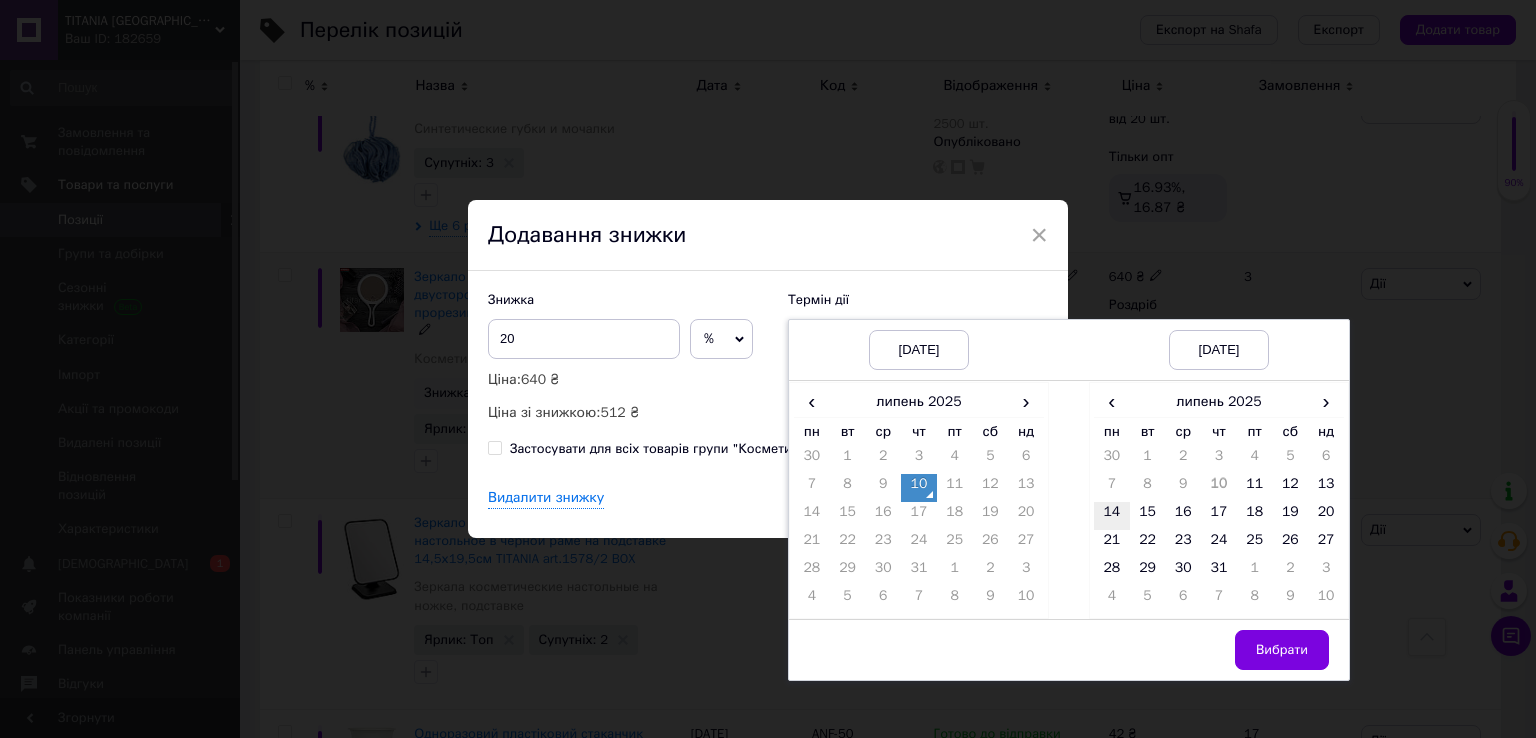 drag, startPoint x: 1107, startPoint y: 504, endPoint x: 1116, endPoint y: 514, distance: 13.453624 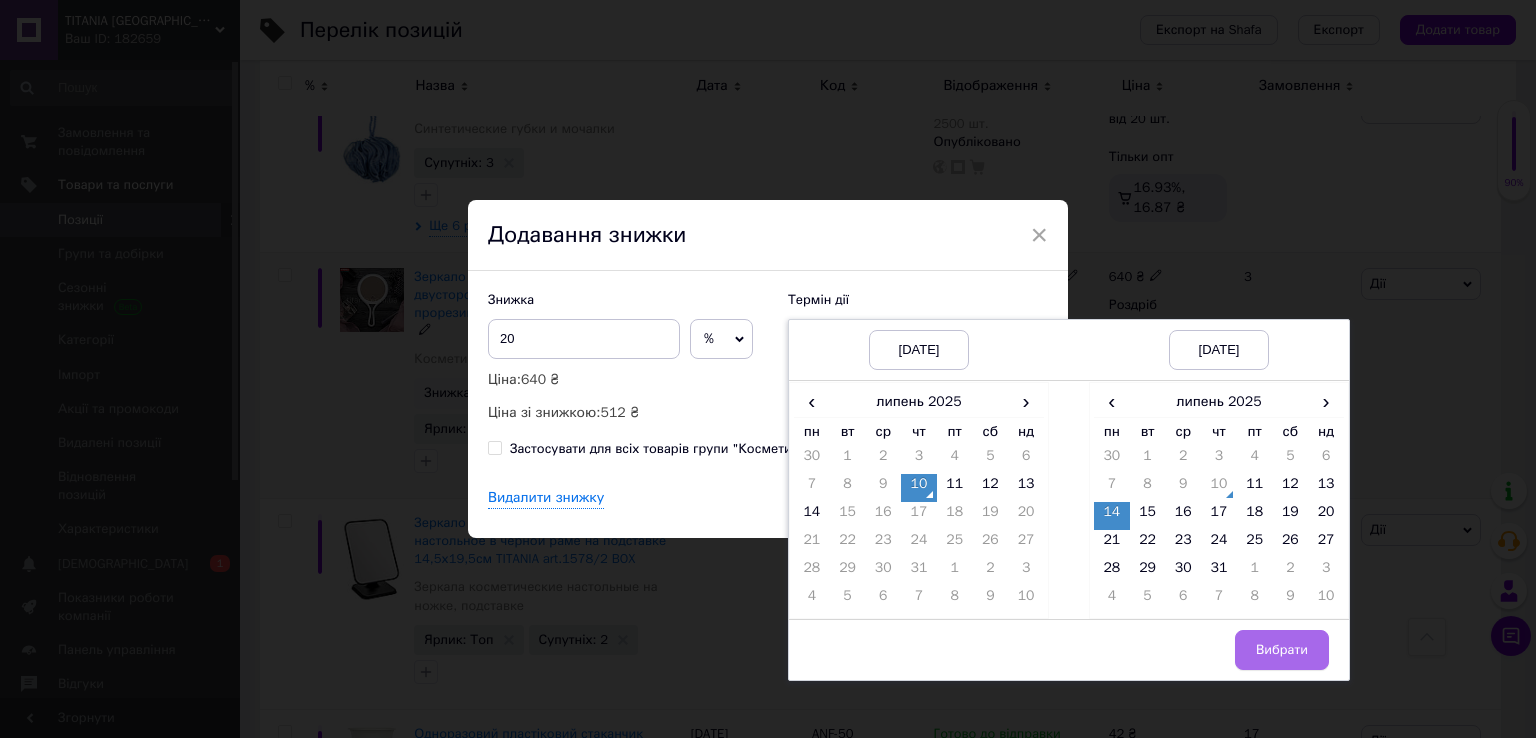 click on "Вибрати" at bounding box center (1282, 650) 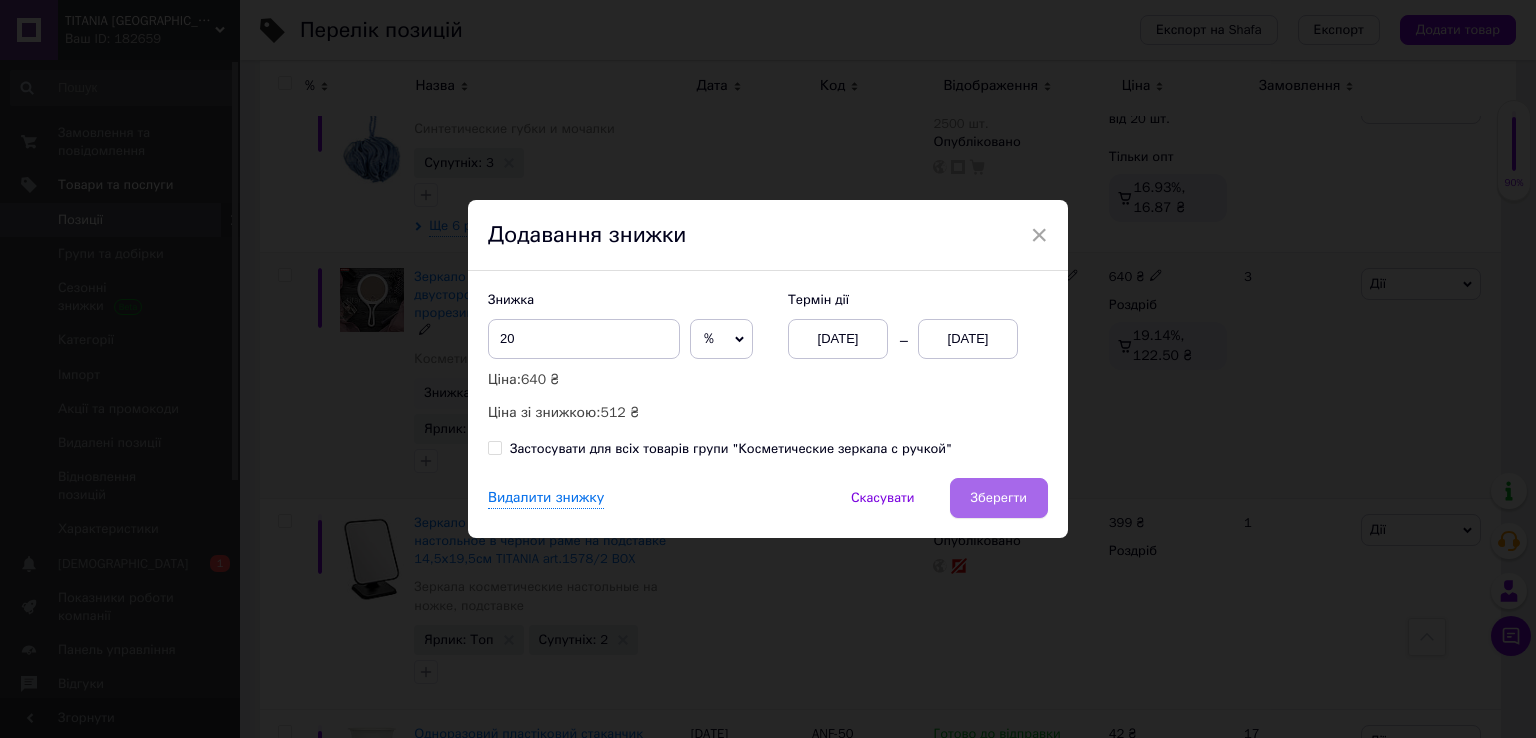 click on "Зберегти" at bounding box center (999, 498) 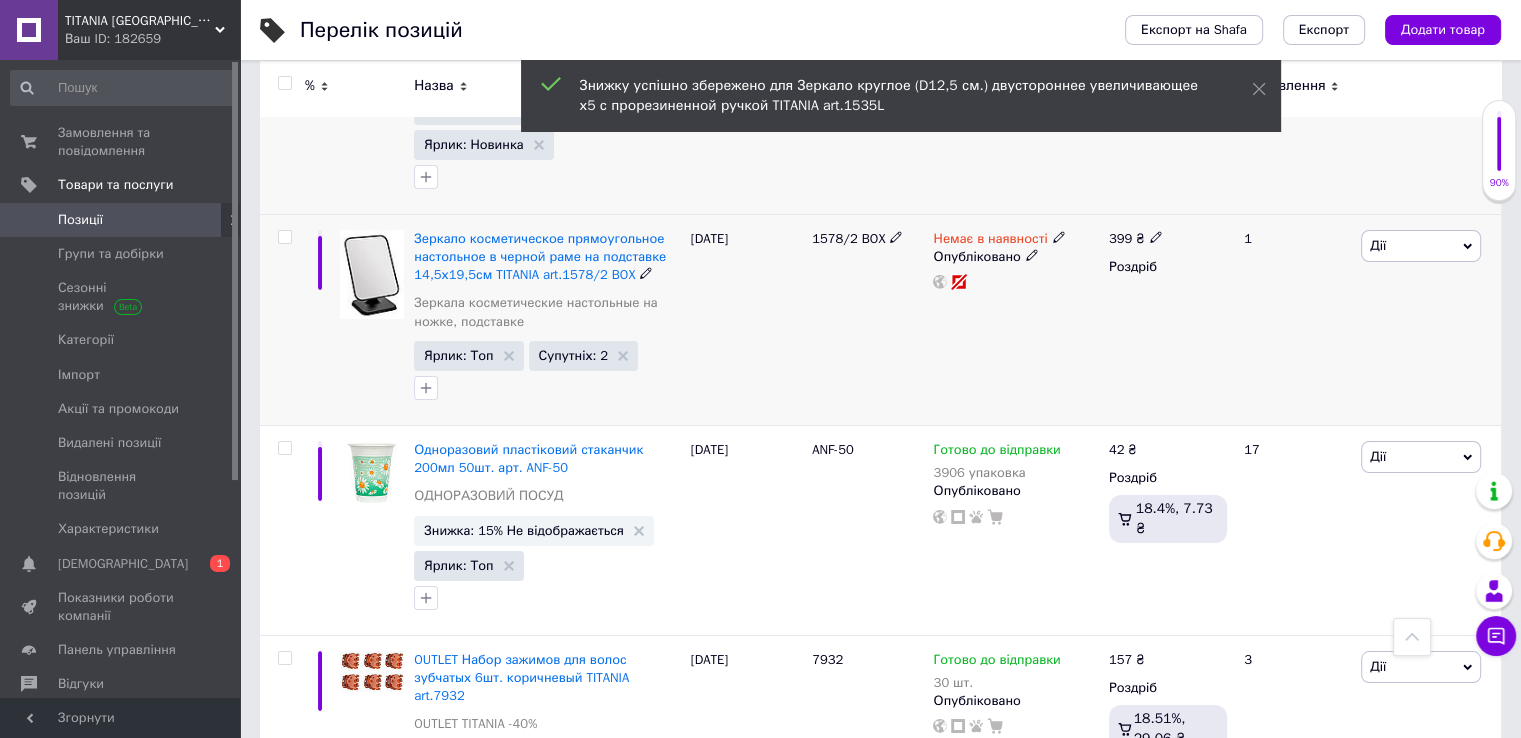 scroll, scrollTop: 7300, scrollLeft: 0, axis: vertical 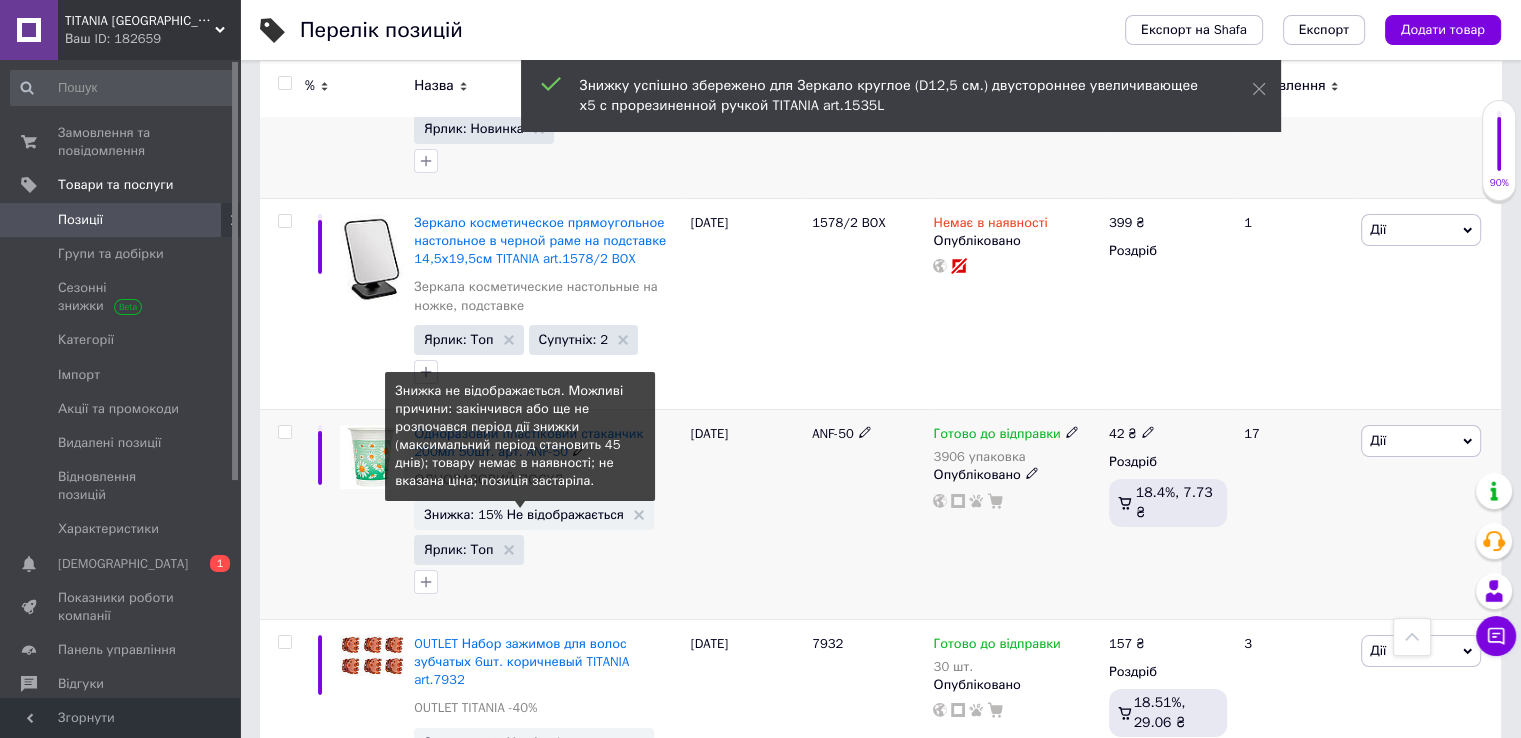 click on "Знижка: 15% Не відображається" at bounding box center [524, 514] 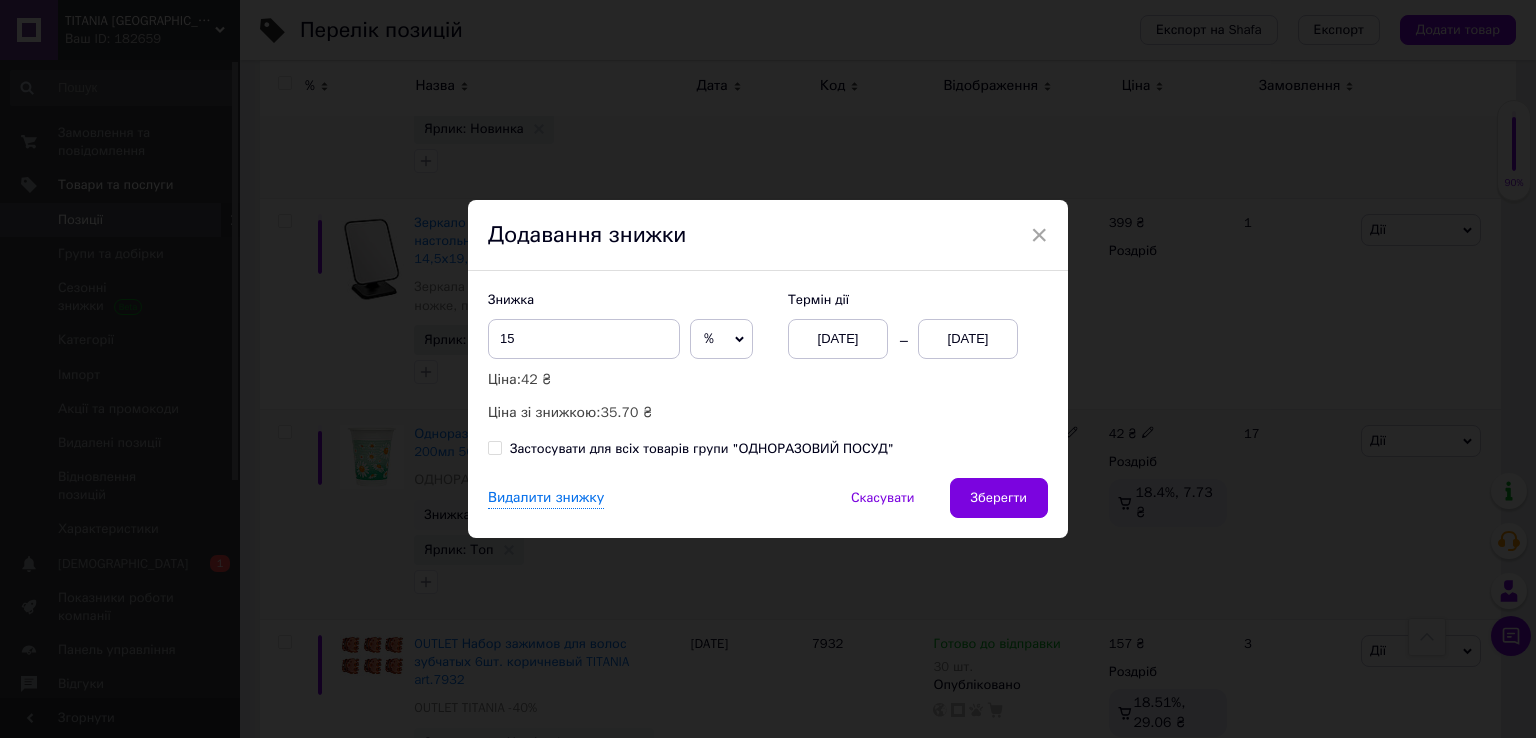 click on "[DATE]" at bounding box center (968, 339) 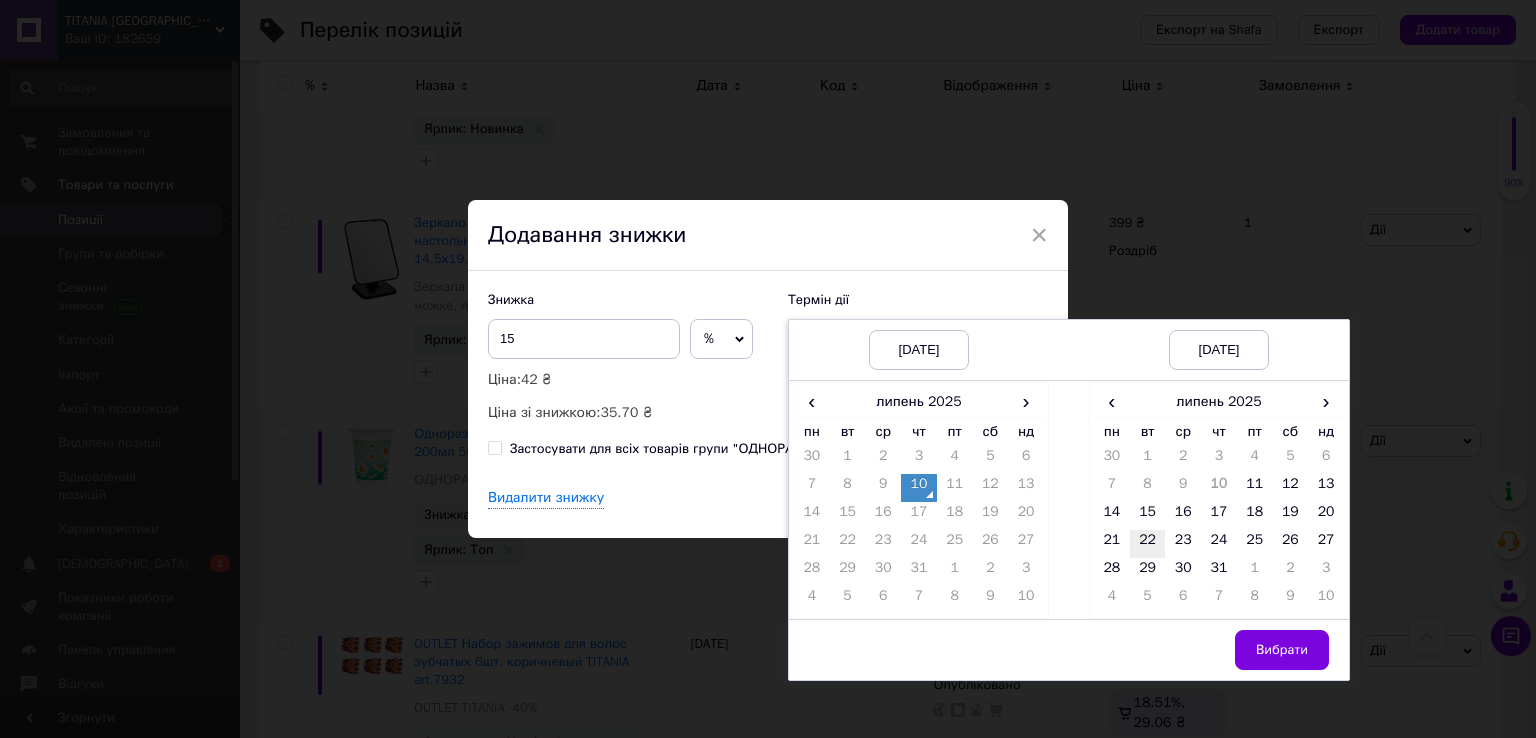 drag, startPoint x: 1098, startPoint y: 504, endPoint x: 1140, endPoint y: 549, distance: 61.554855 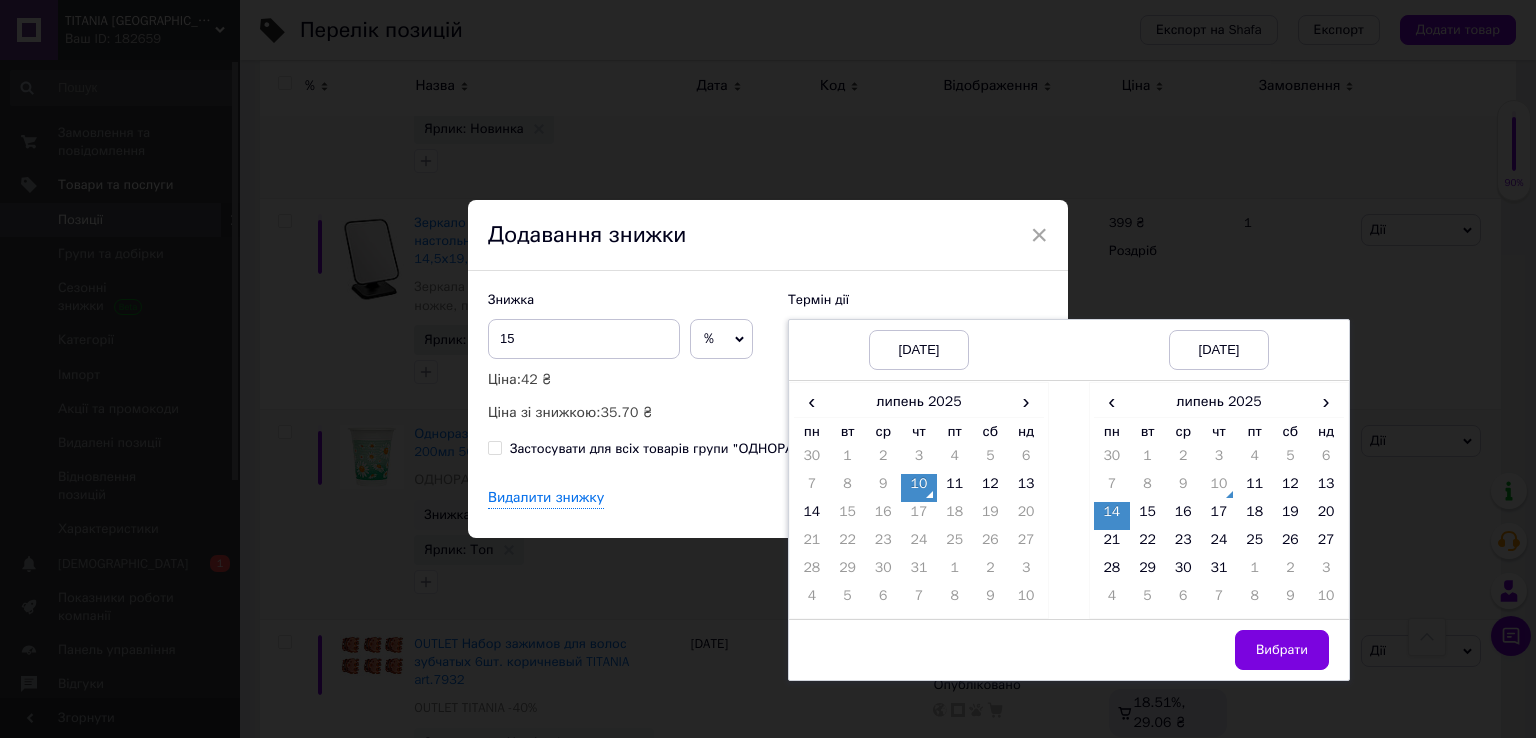 drag, startPoint x: 1286, startPoint y: 645, endPoint x: 1204, endPoint y: 590, distance: 98.73702 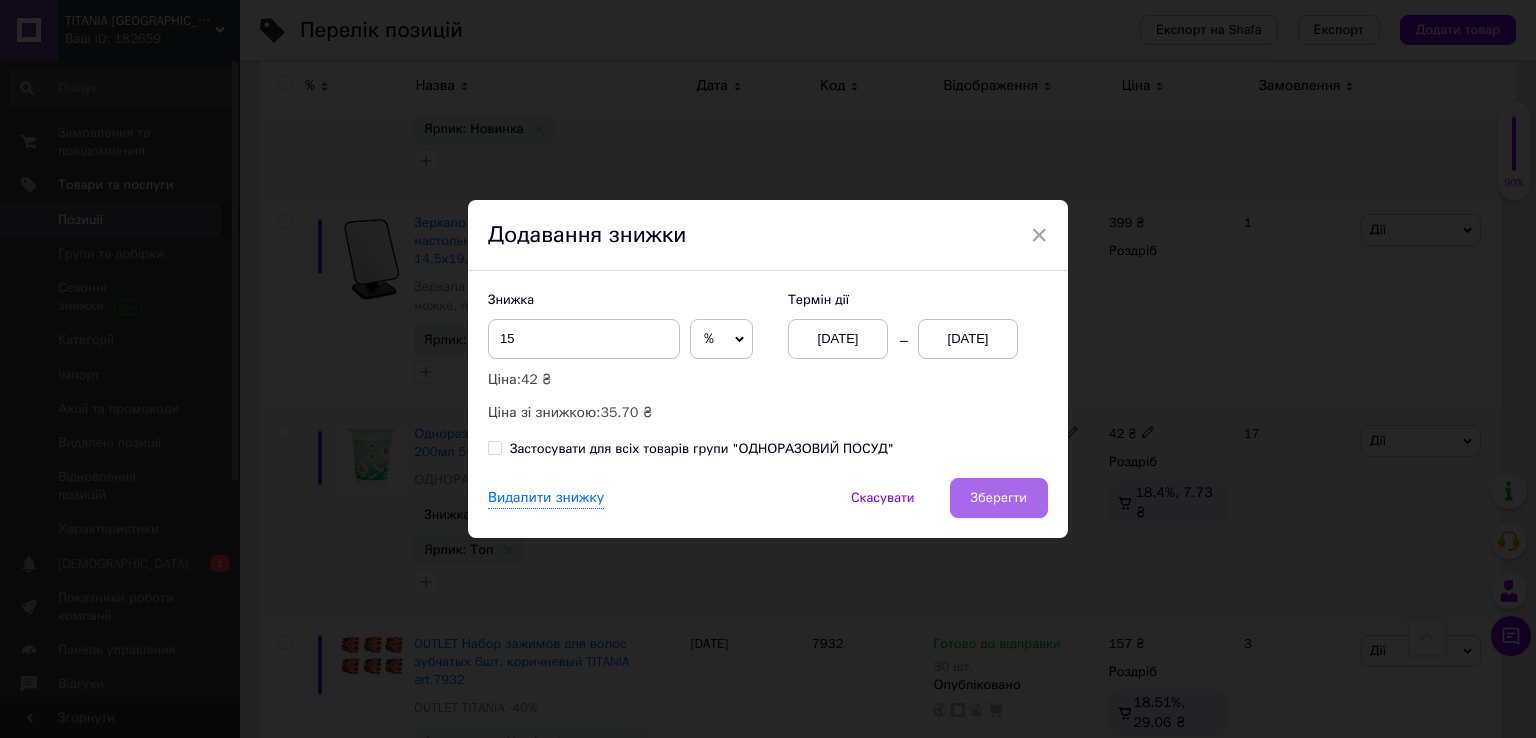 click on "Зберегти" at bounding box center (999, 498) 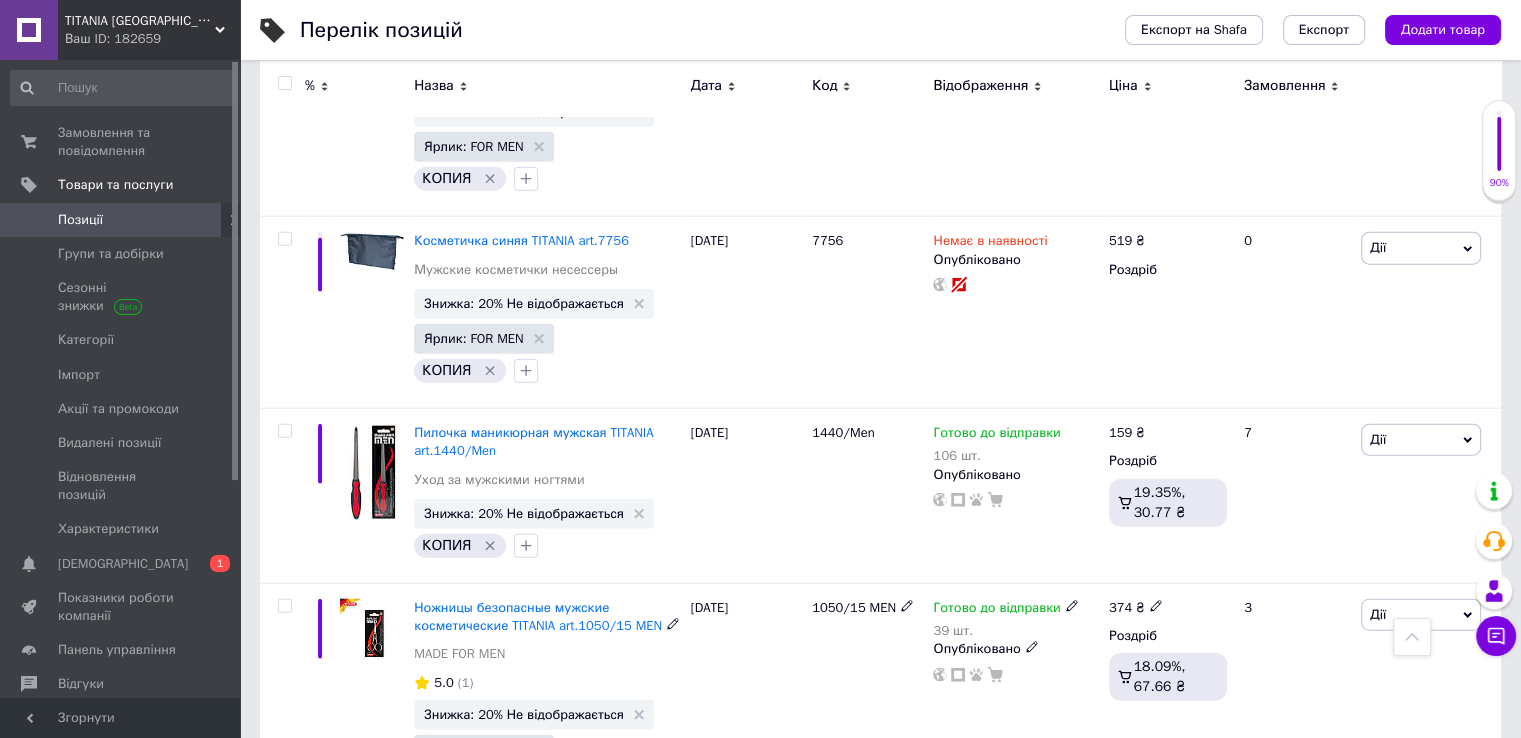 scroll, scrollTop: 12300, scrollLeft: 0, axis: vertical 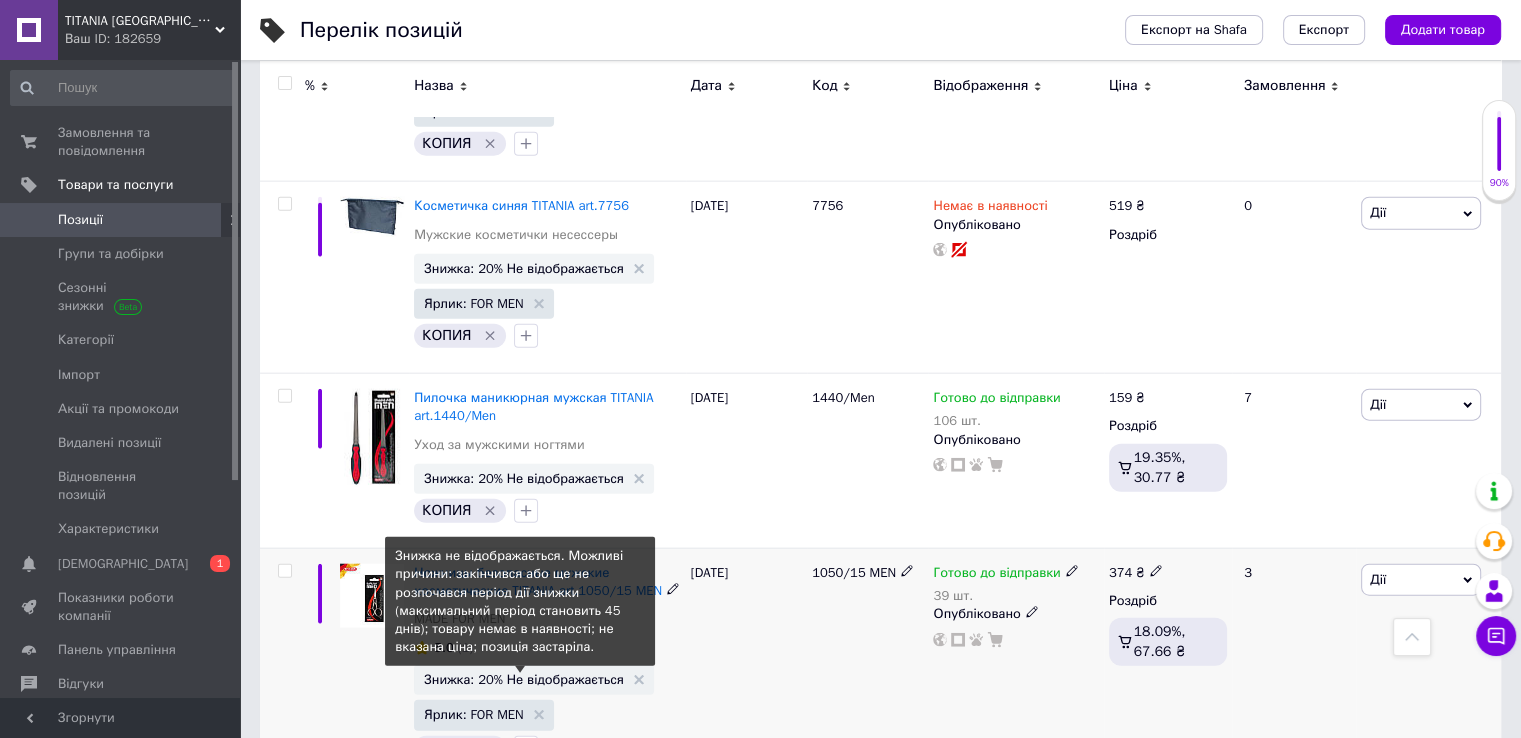 click on "Знижка: 20% Не відображається" at bounding box center [524, 679] 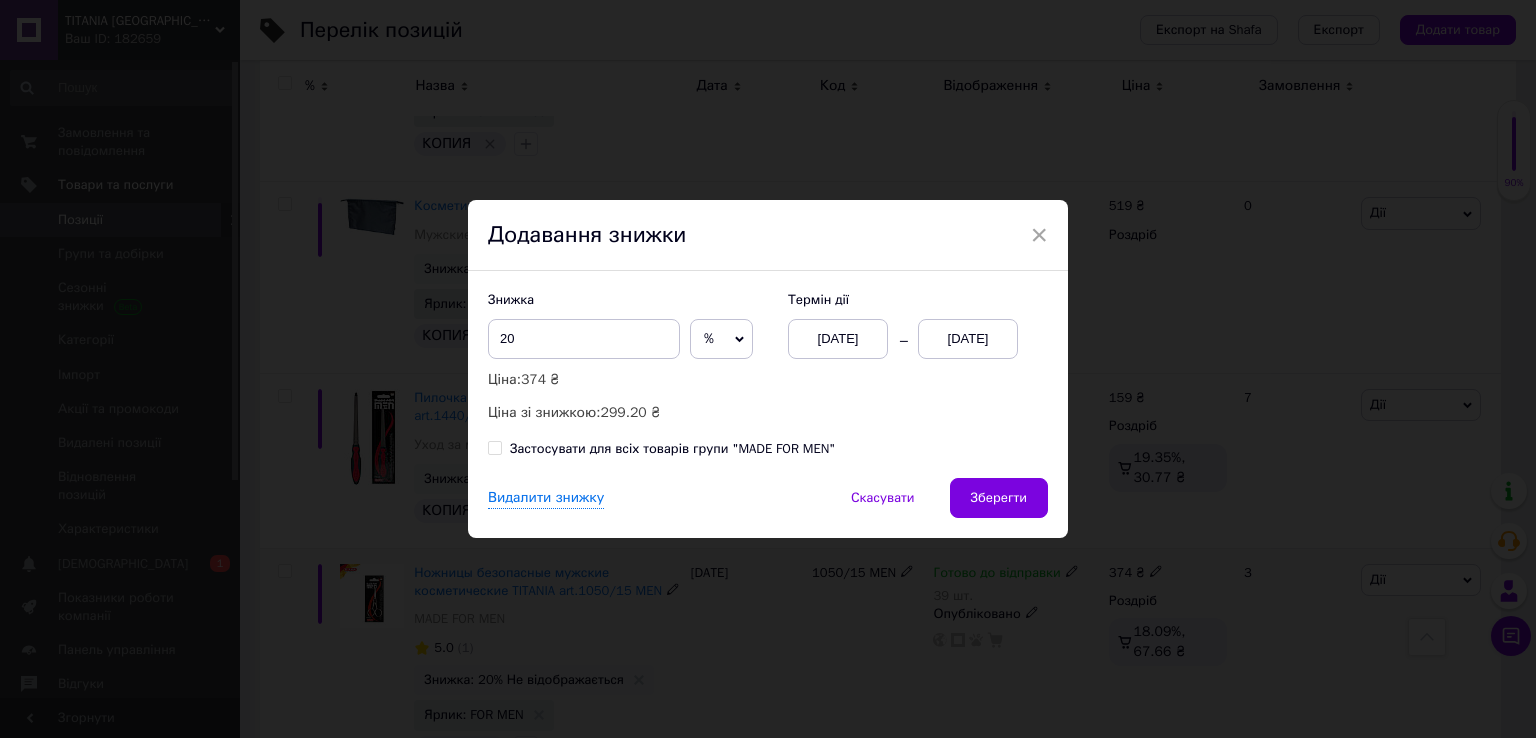 click on "[DATE]" at bounding box center [968, 339] 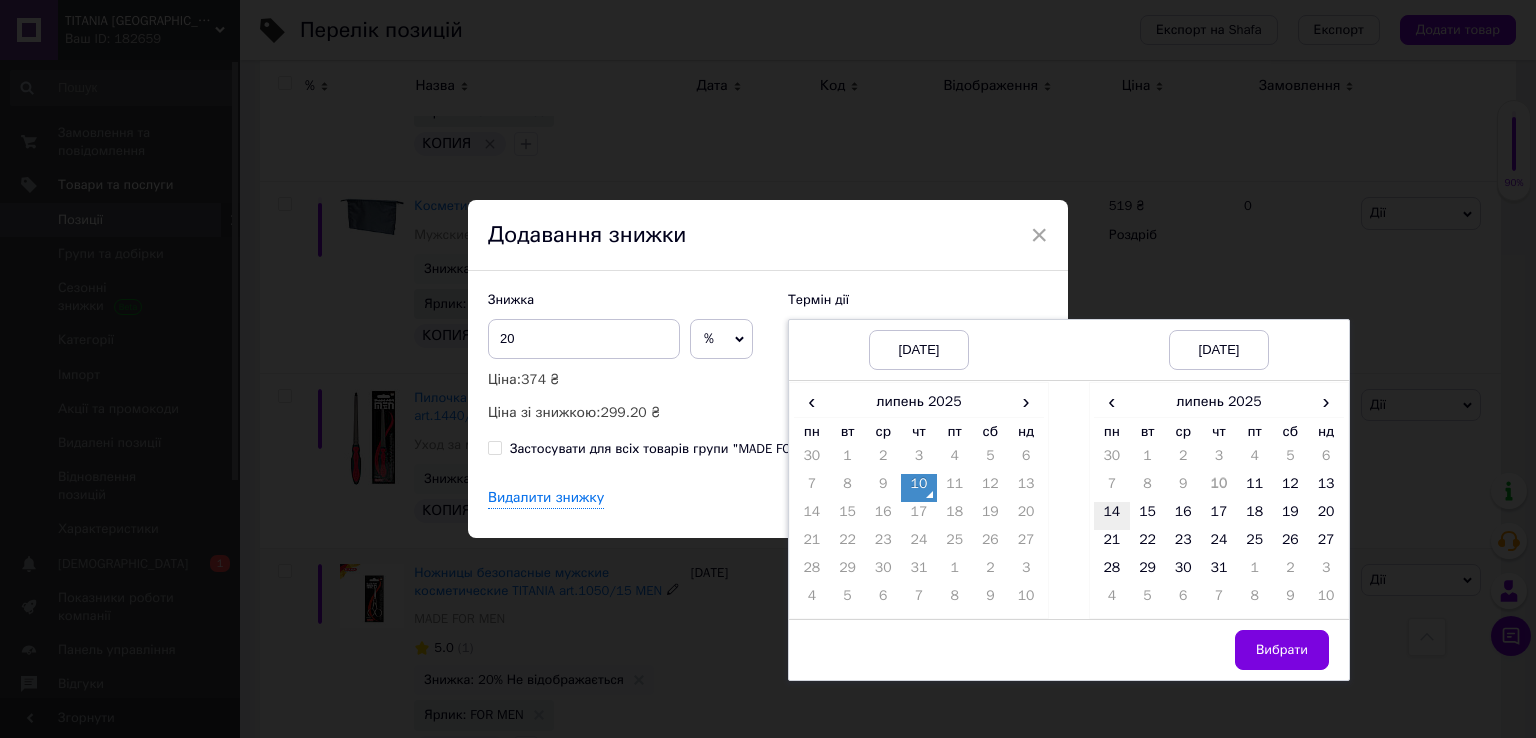 click on "14" at bounding box center [1112, 516] 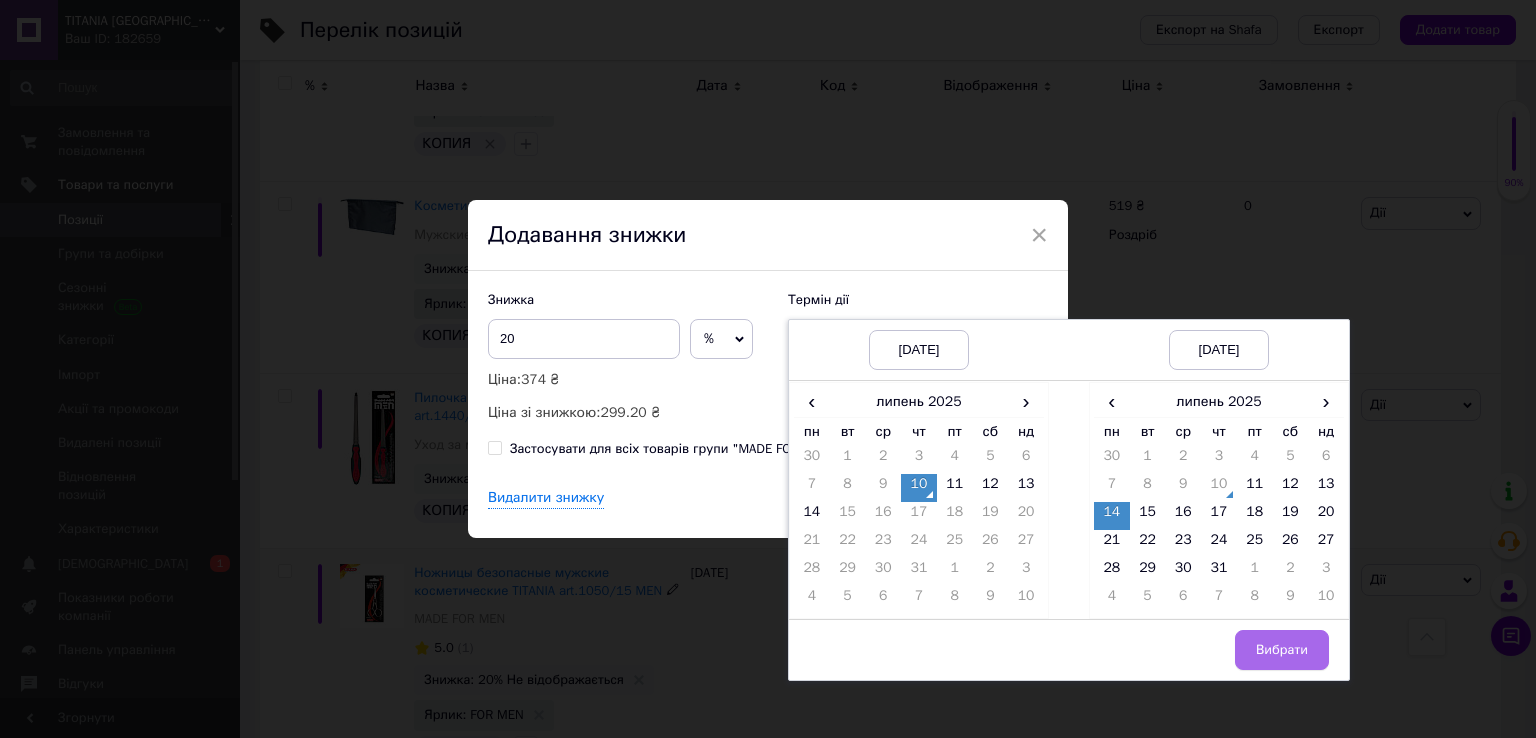 click on "Вибрати" at bounding box center [1282, 650] 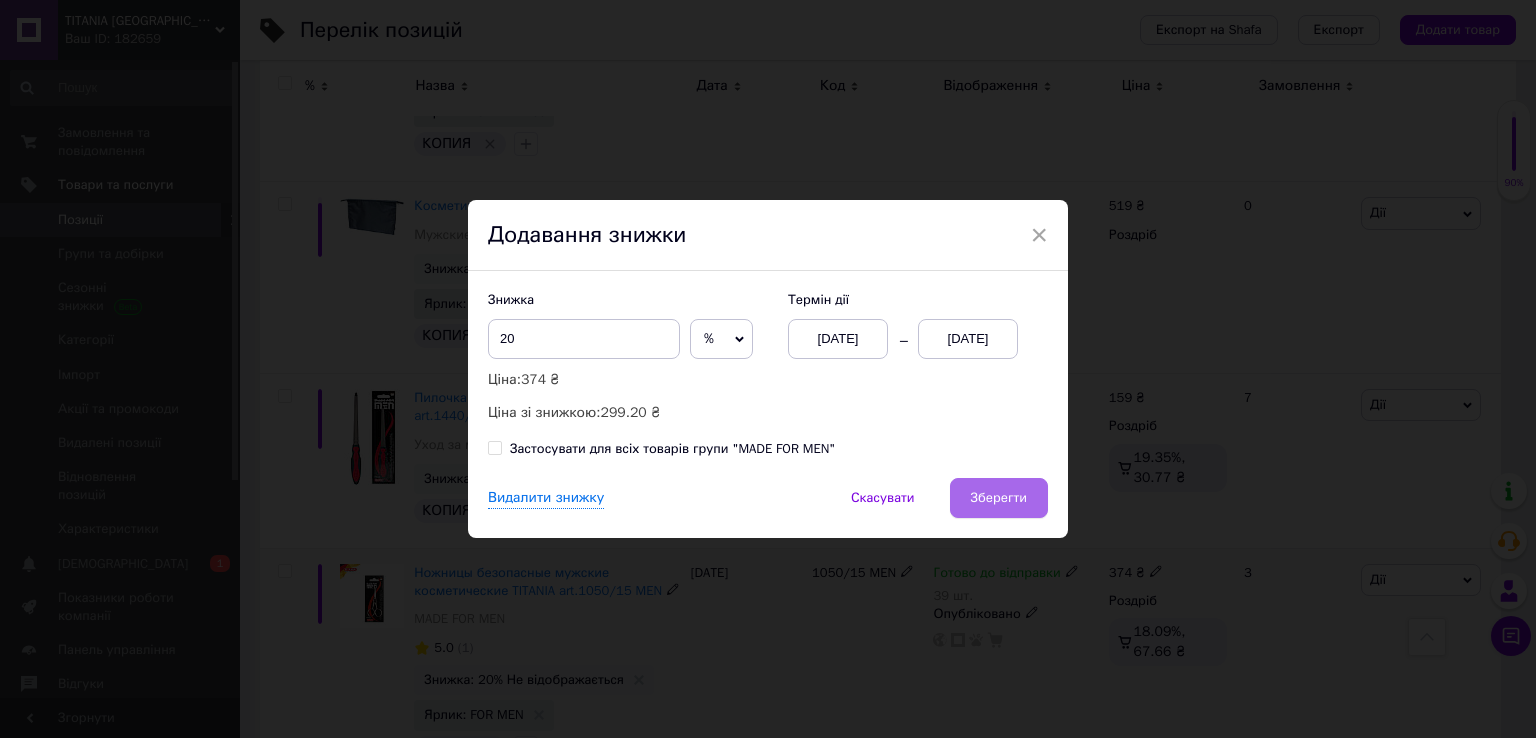 click on "Зберегти" at bounding box center [999, 498] 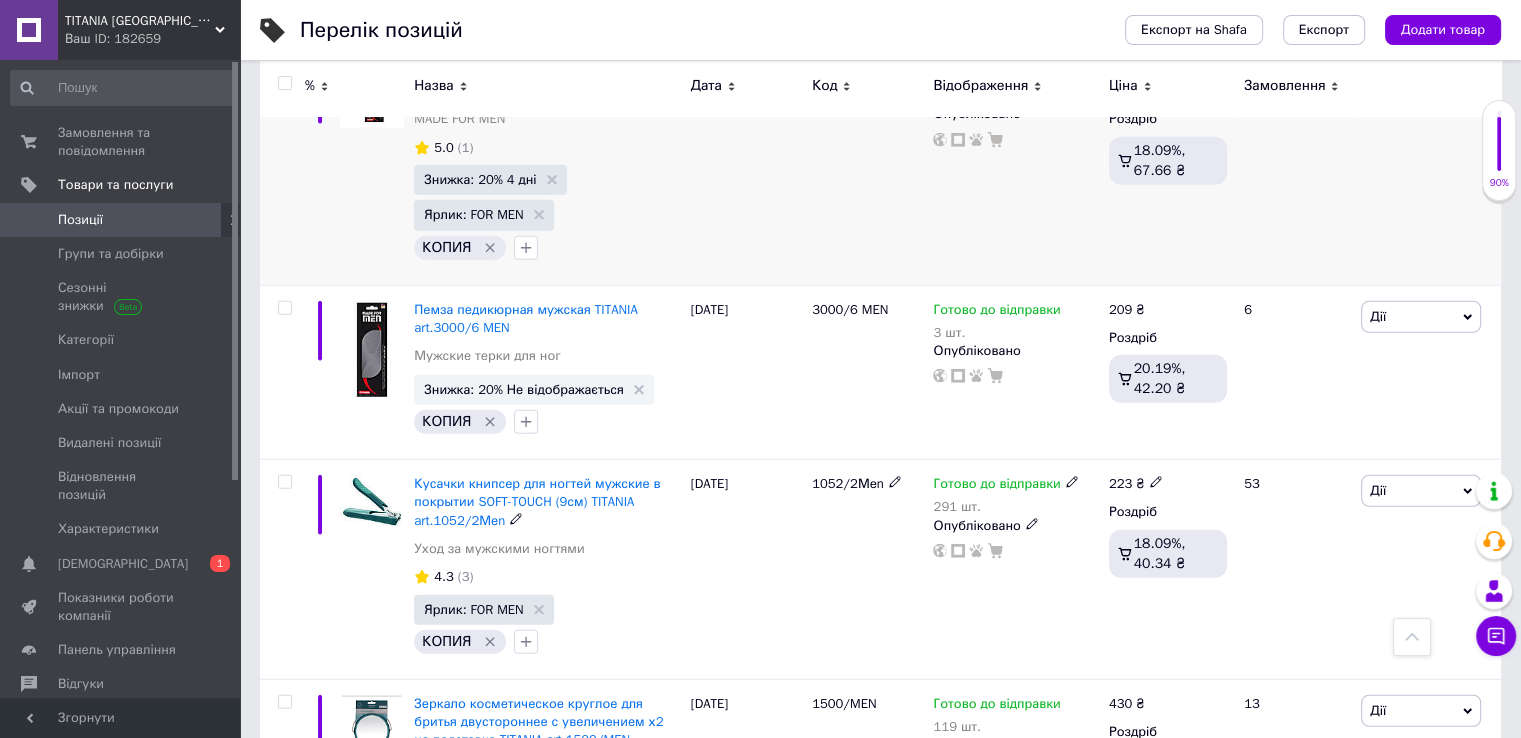 scroll, scrollTop: 12900, scrollLeft: 0, axis: vertical 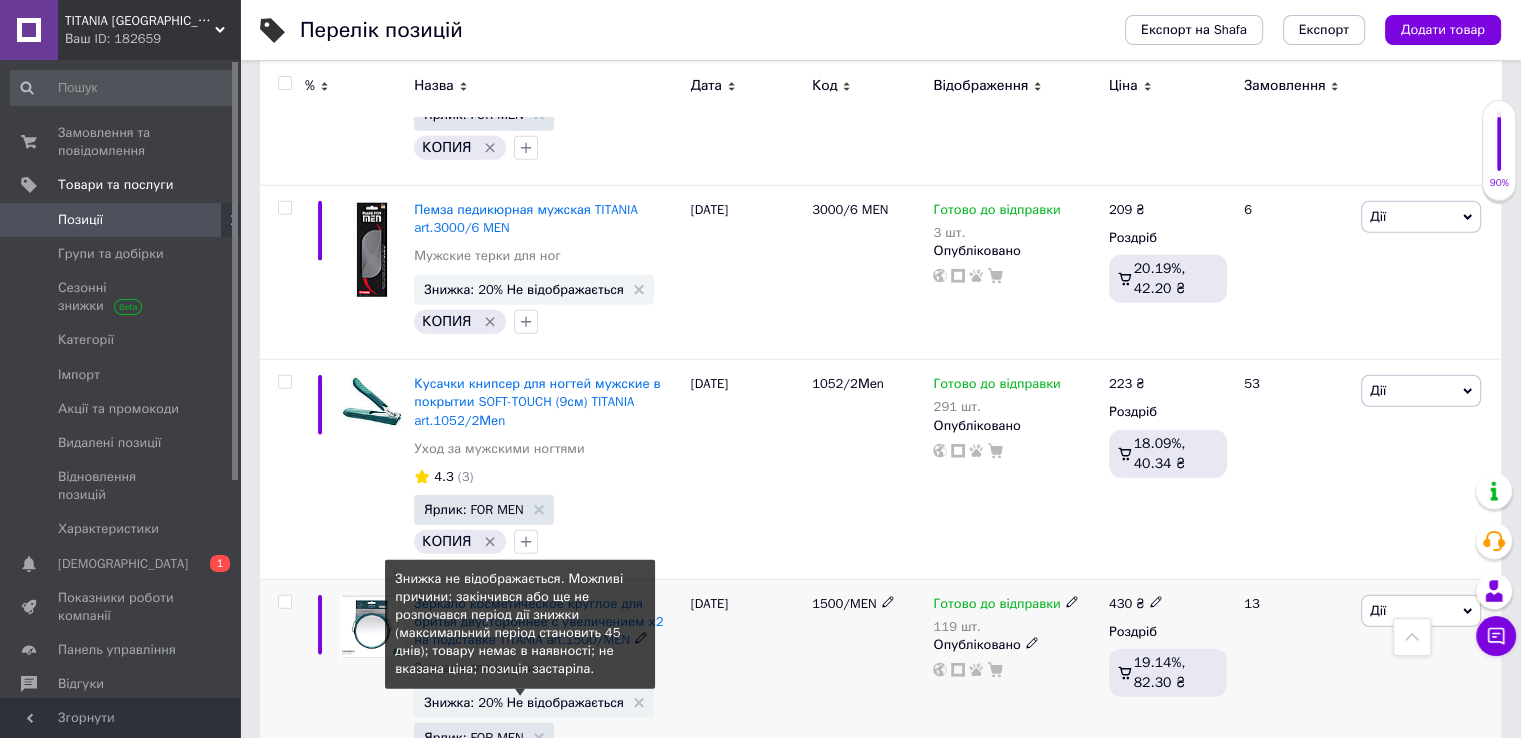 click on "Знижка: 20% Не відображається" at bounding box center (524, 702) 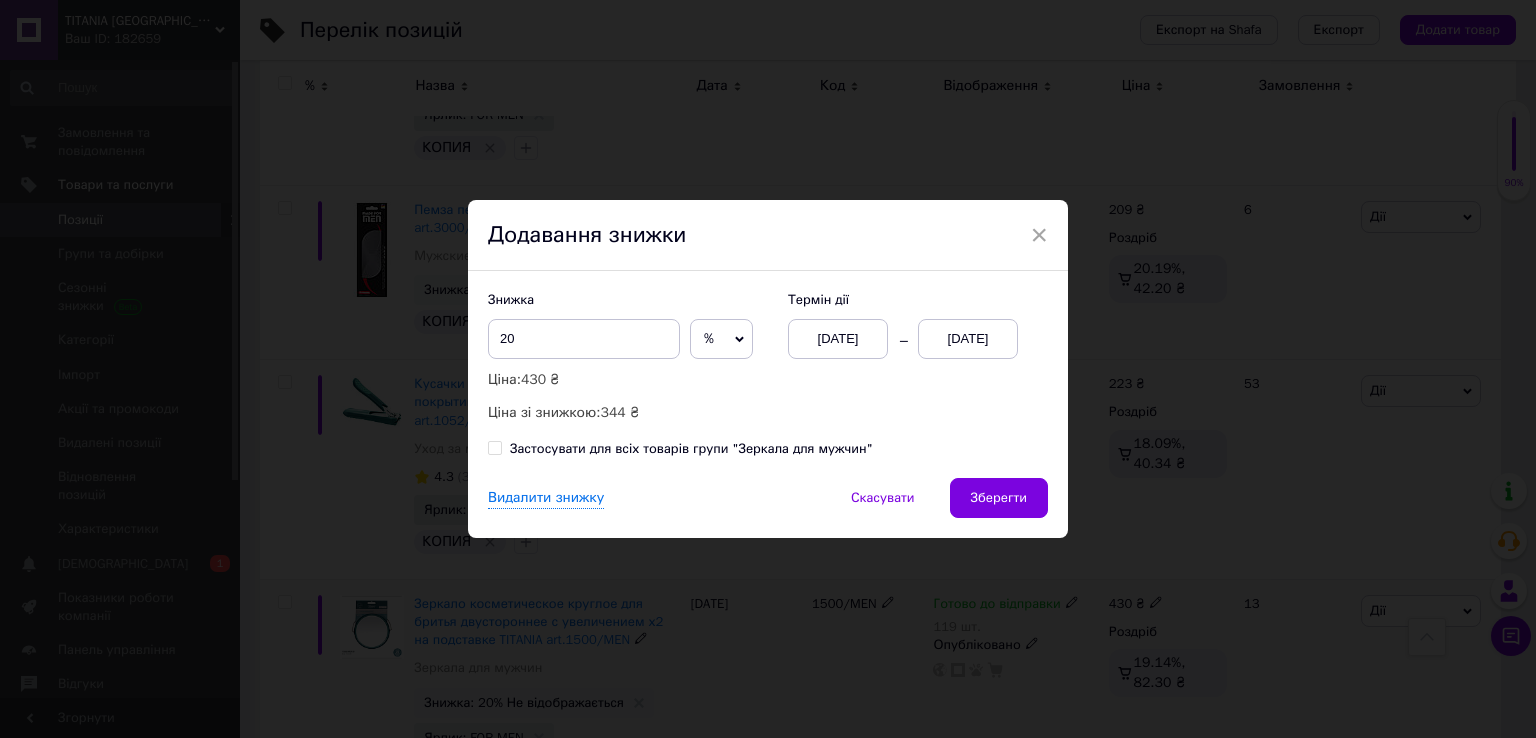click on "[DATE]" at bounding box center (968, 339) 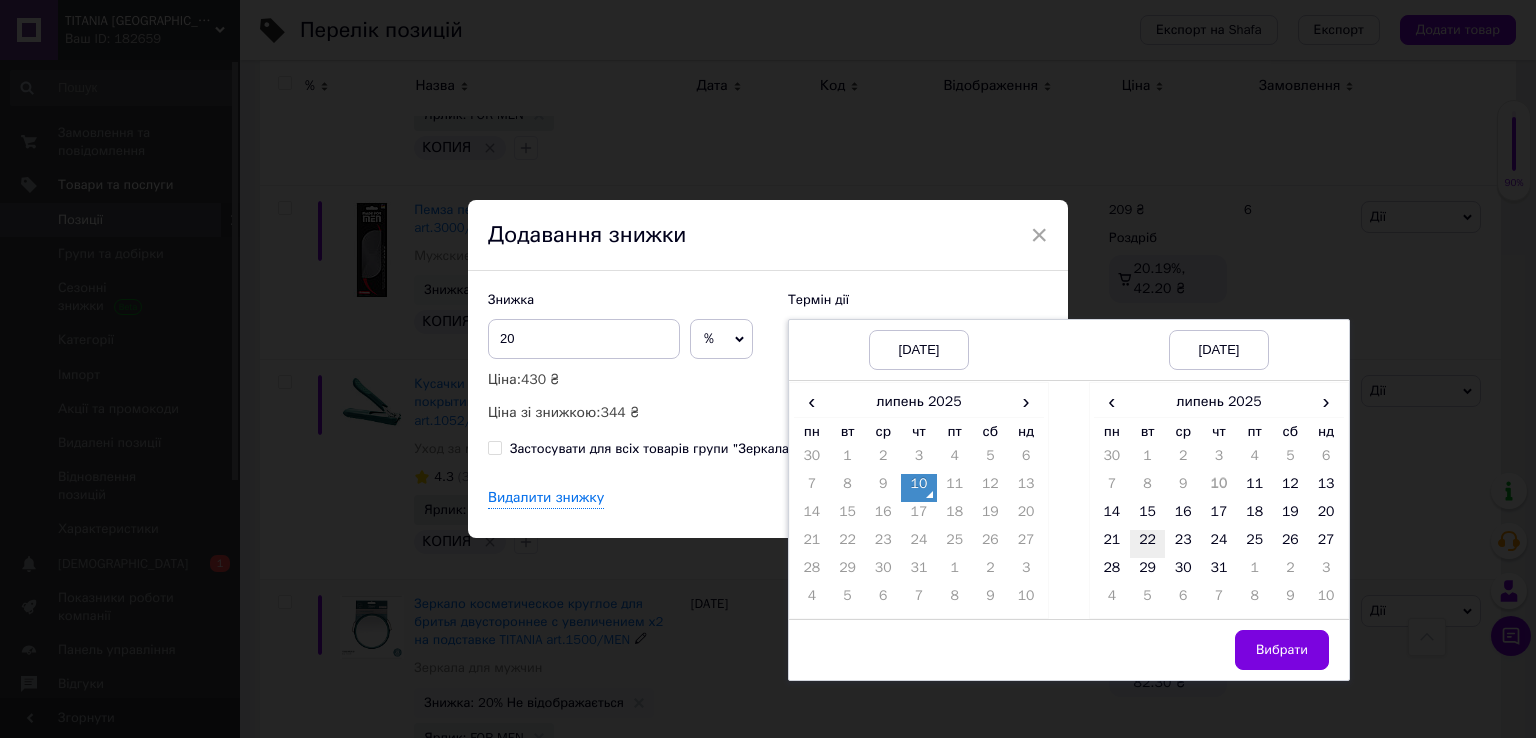 drag, startPoint x: 1099, startPoint y: 503, endPoint x: 1141, endPoint y: 533, distance: 51.613953 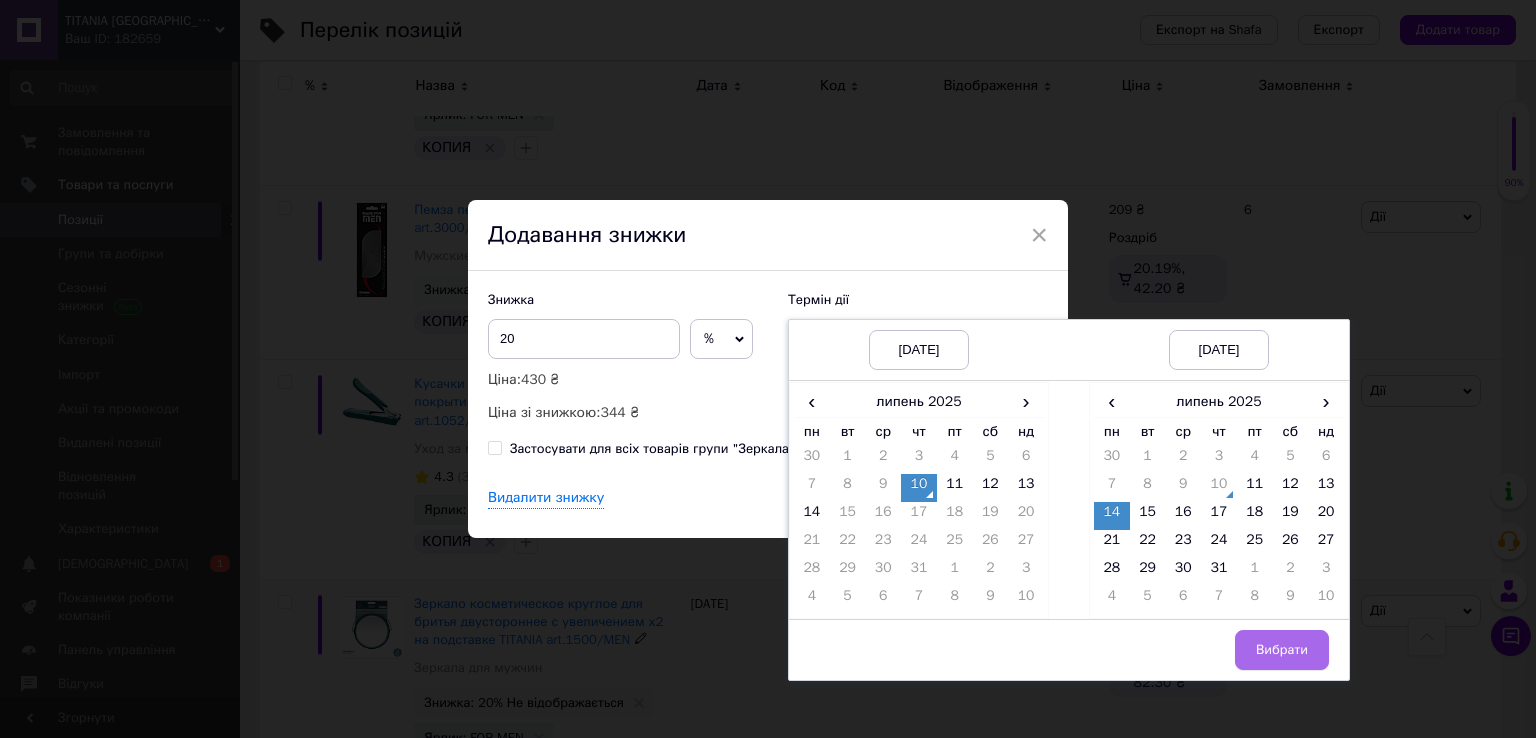 click on "Вибрати" at bounding box center [1282, 650] 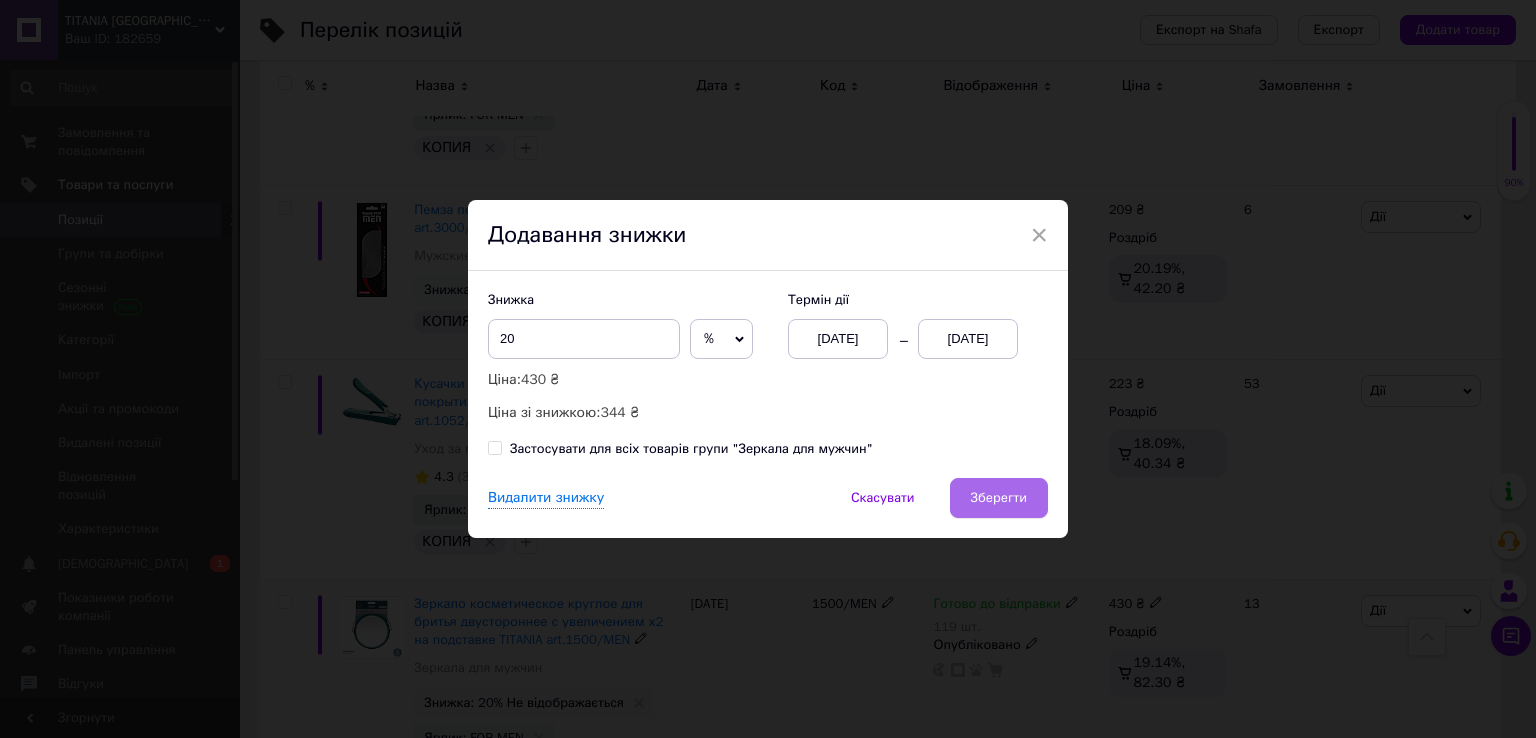 click on "Зберегти" at bounding box center (999, 498) 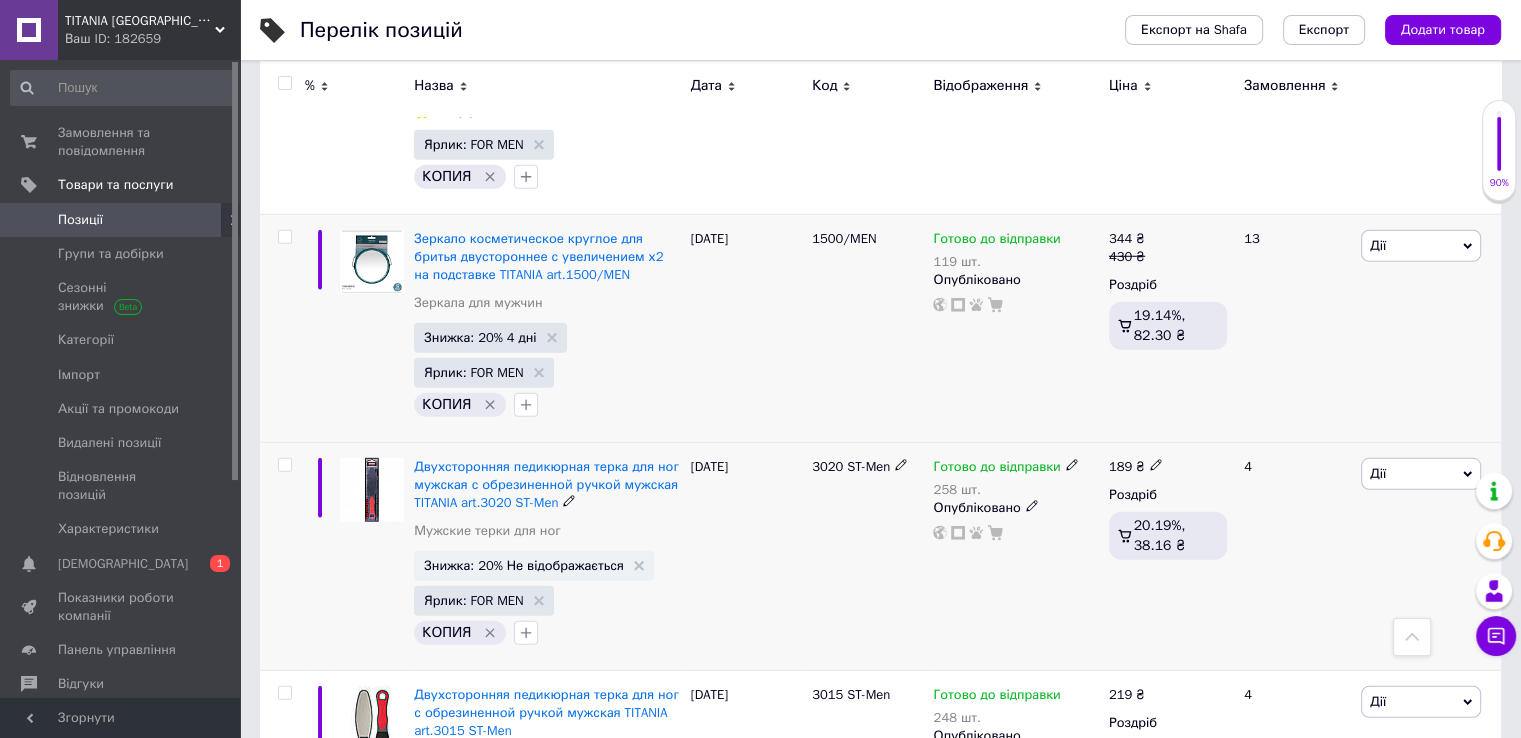 scroll, scrollTop: 13300, scrollLeft: 0, axis: vertical 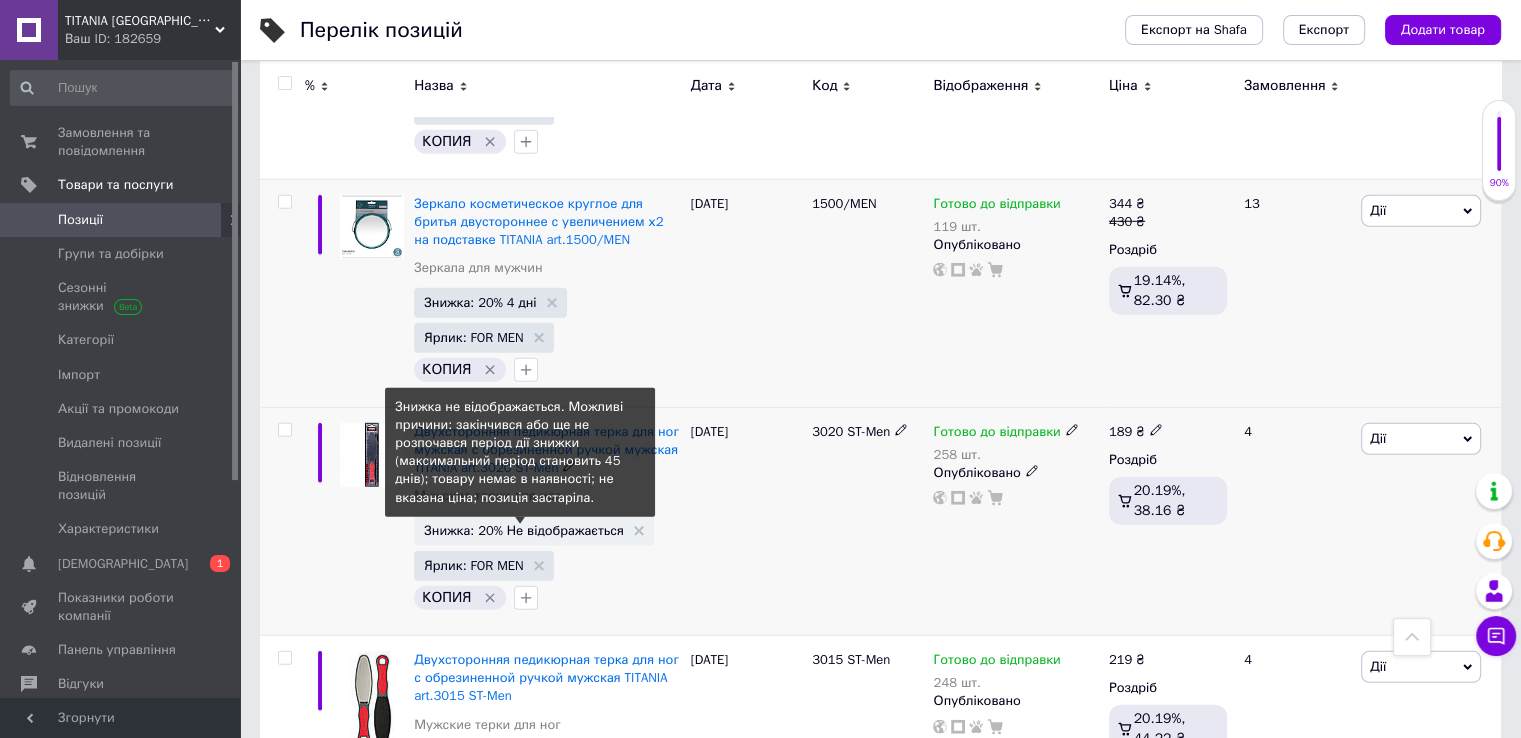 click on "Знижка: 20% Не відображається" at bounding box center [524, 530] 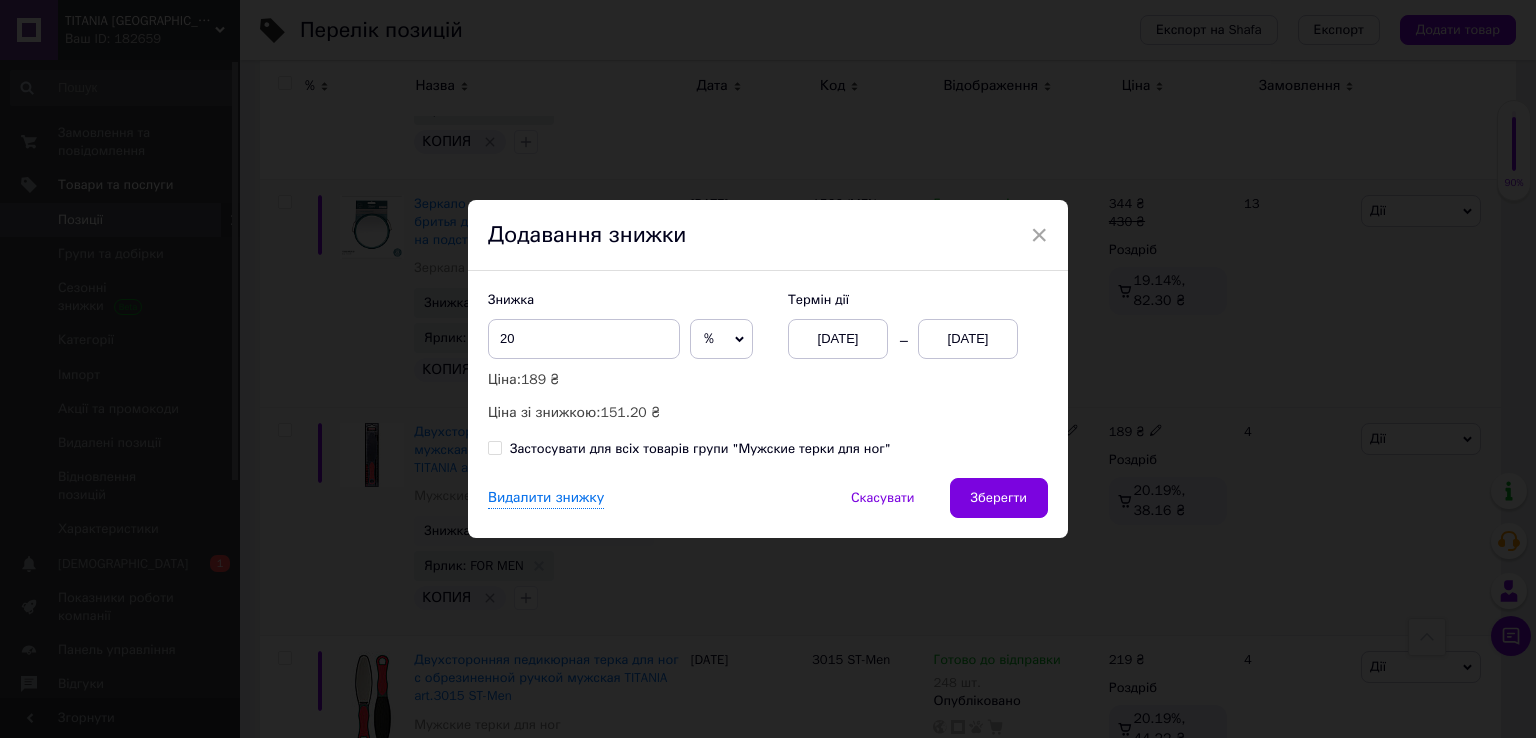 click on "[DATE]" at bounding box center (968, 339) 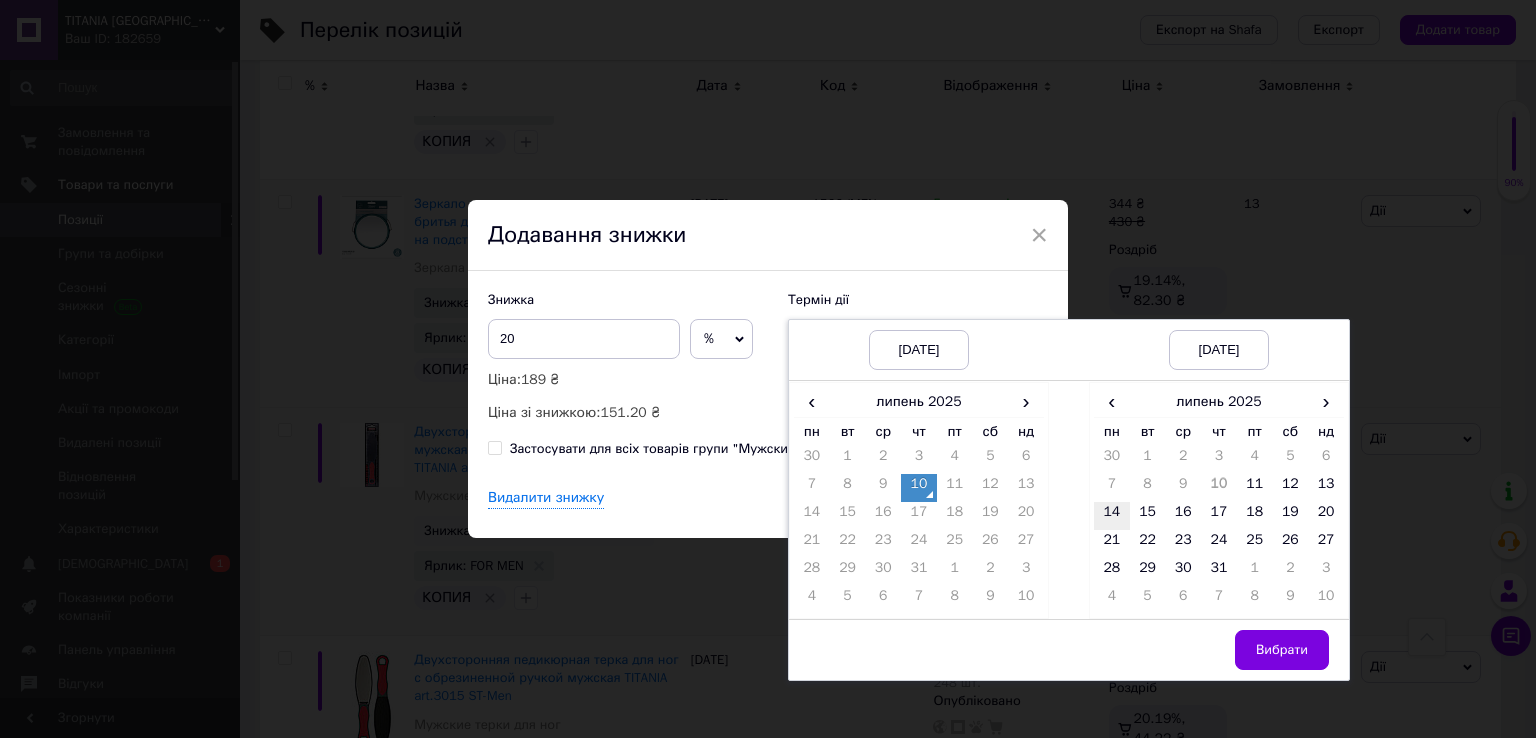 click on "14" at bounding box center (1112, 516) 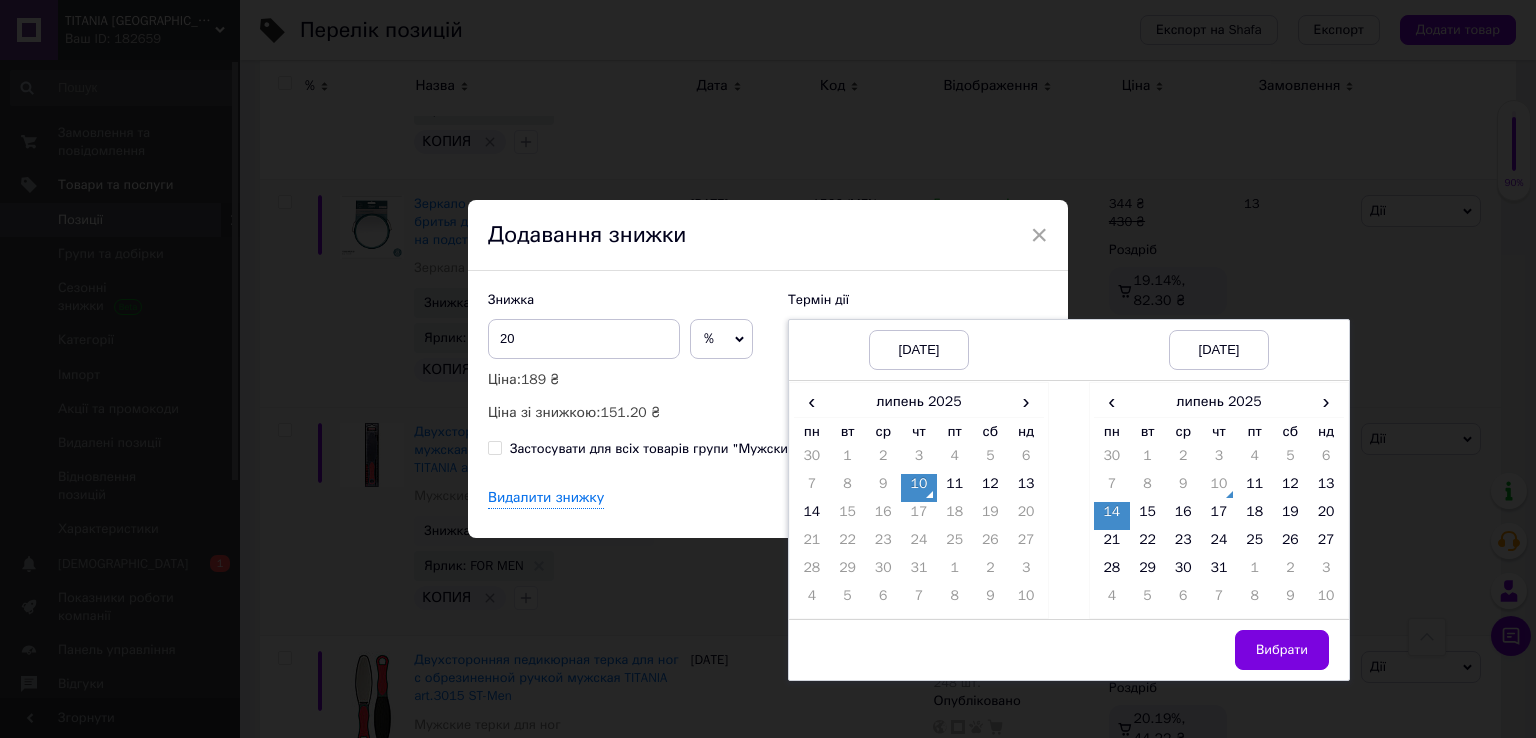 drag, startPoint x: 1304, startPoint y: 641, endPoint x: 1202, endPoint y: 581, distance: 118.3385 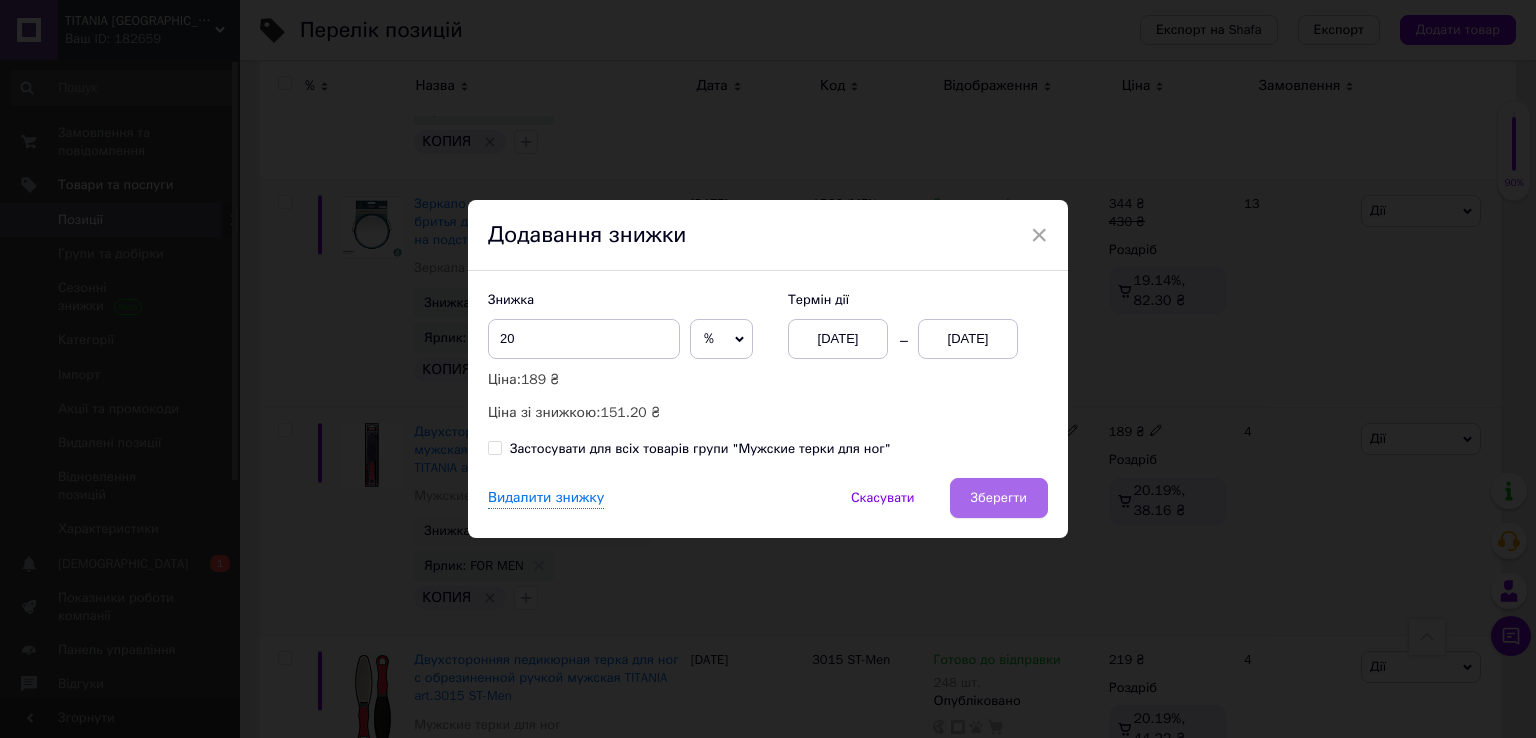 click on "Зберегти" at bounding box center [999, 498] 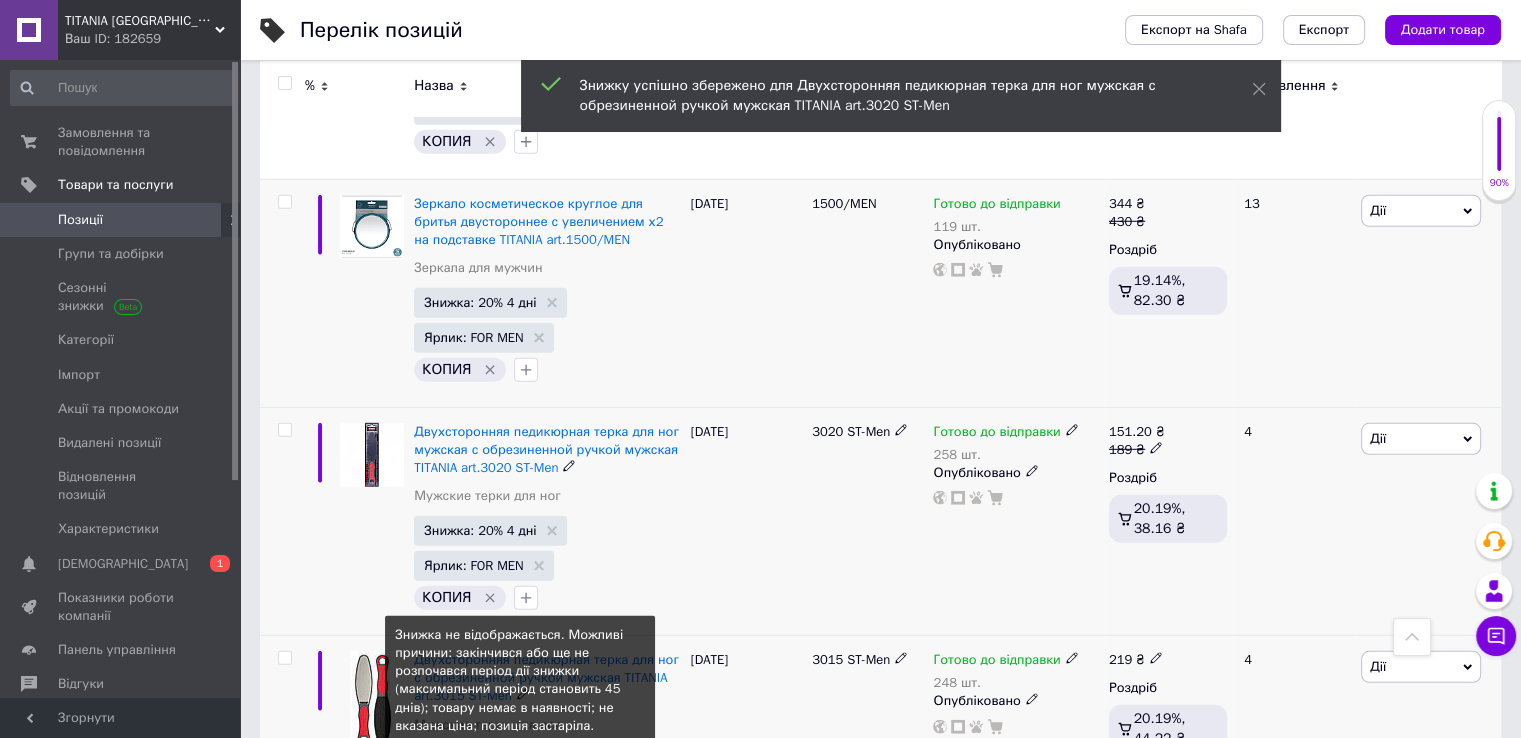 click on "Знижка: 20% Не відображається" at bounding box center [524, 758] 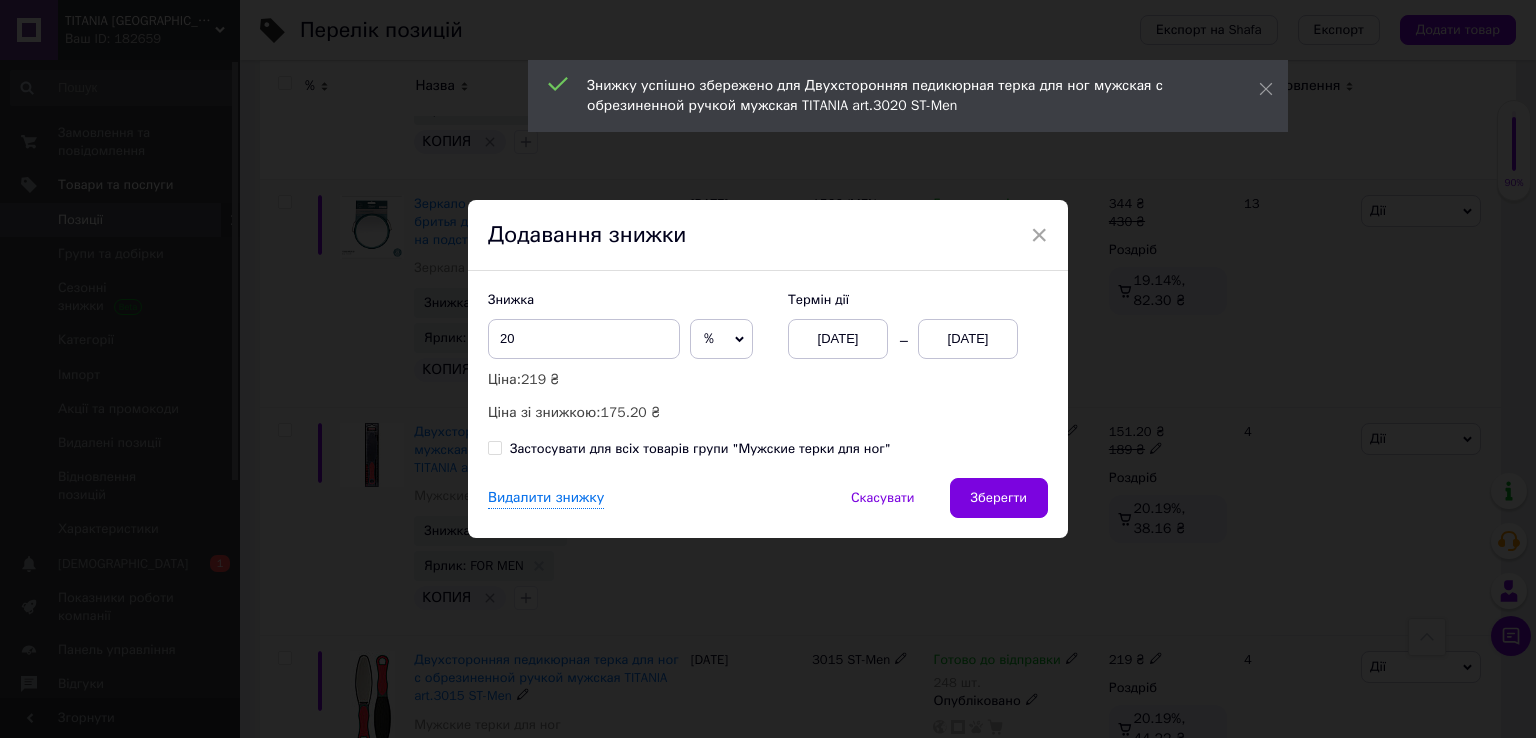 click on "[DATE]" at bounding box center [968, 339] 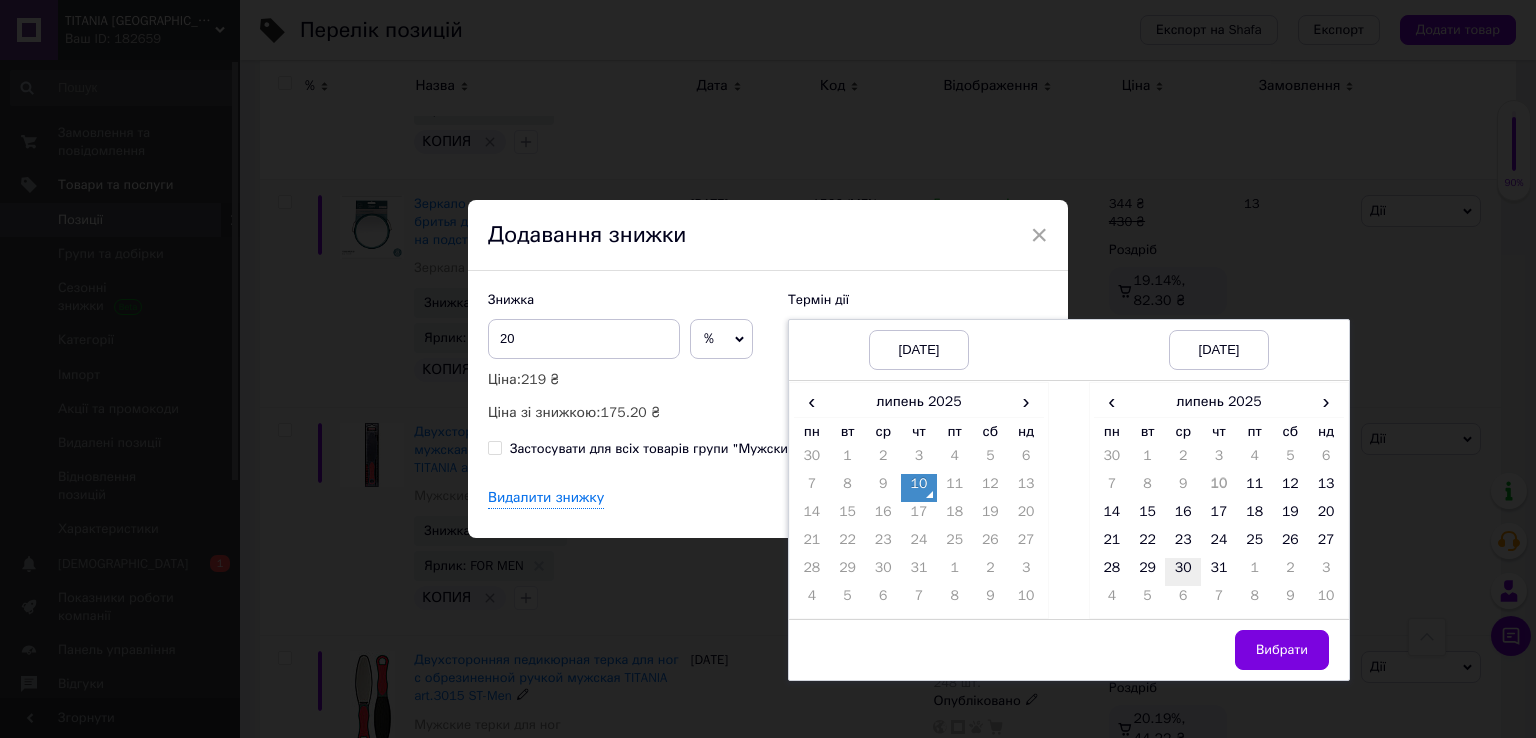 drag, startPoint x: 1109, startPoint y: 506, endPoint x: 1189, endPoint y: 569, distance: 101.828285 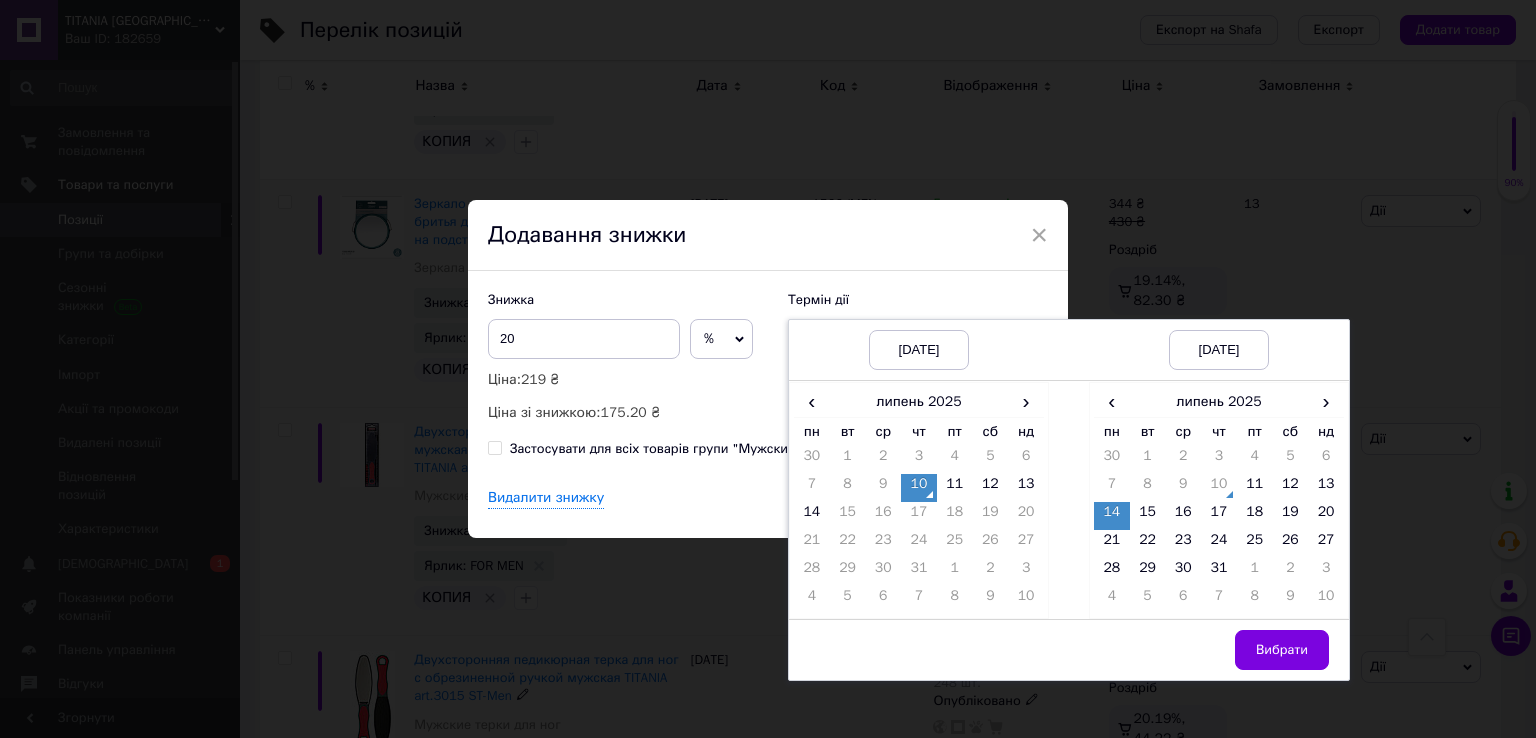 drag, startPoint x: 1296, startPoint y: 648, endPoint x: 1248, endPoint y: 613, distance: 59.405388 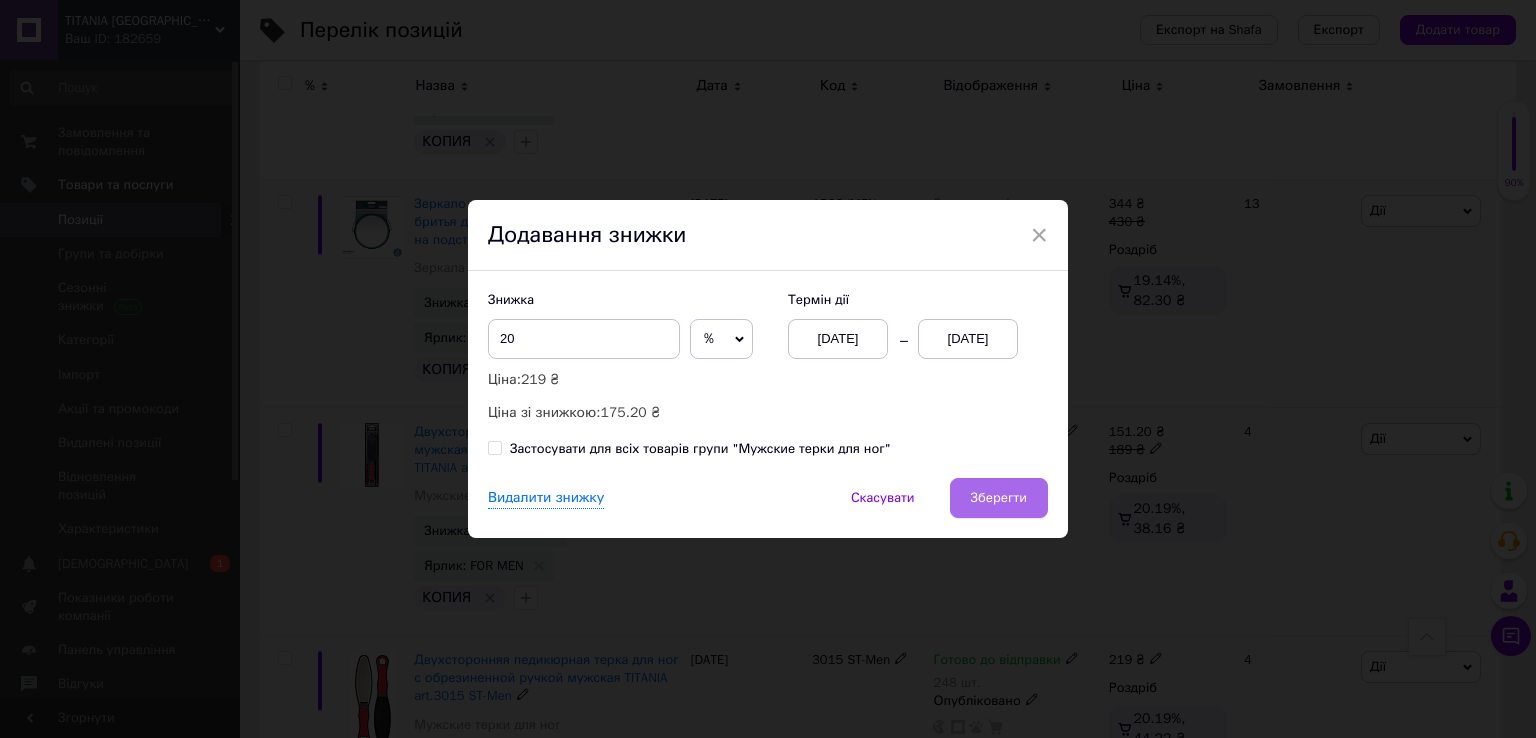 click on "Зберегти" at bounding box center (999, 498) 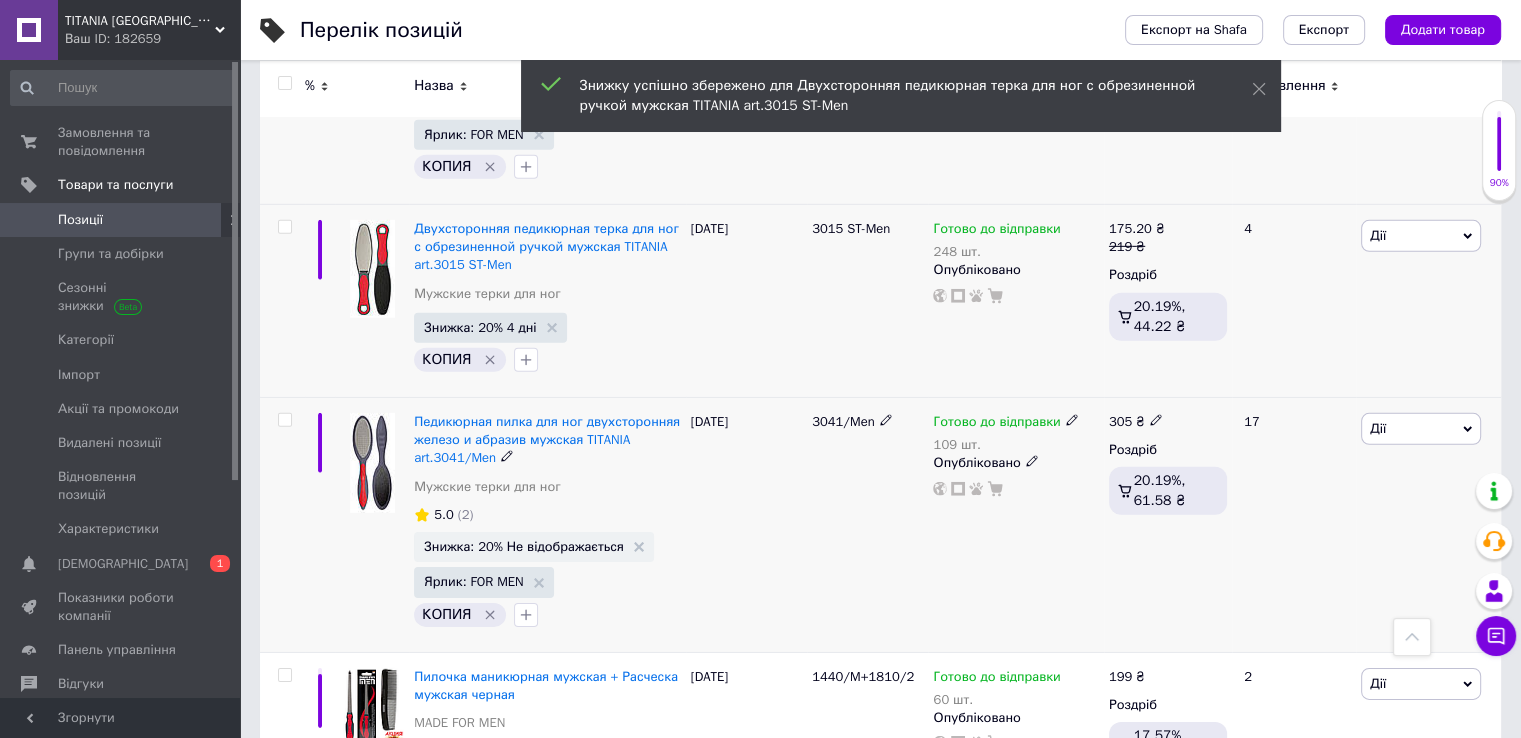 scroll, scrollTop: 13800, scrollLeft: 0, axis: vertical 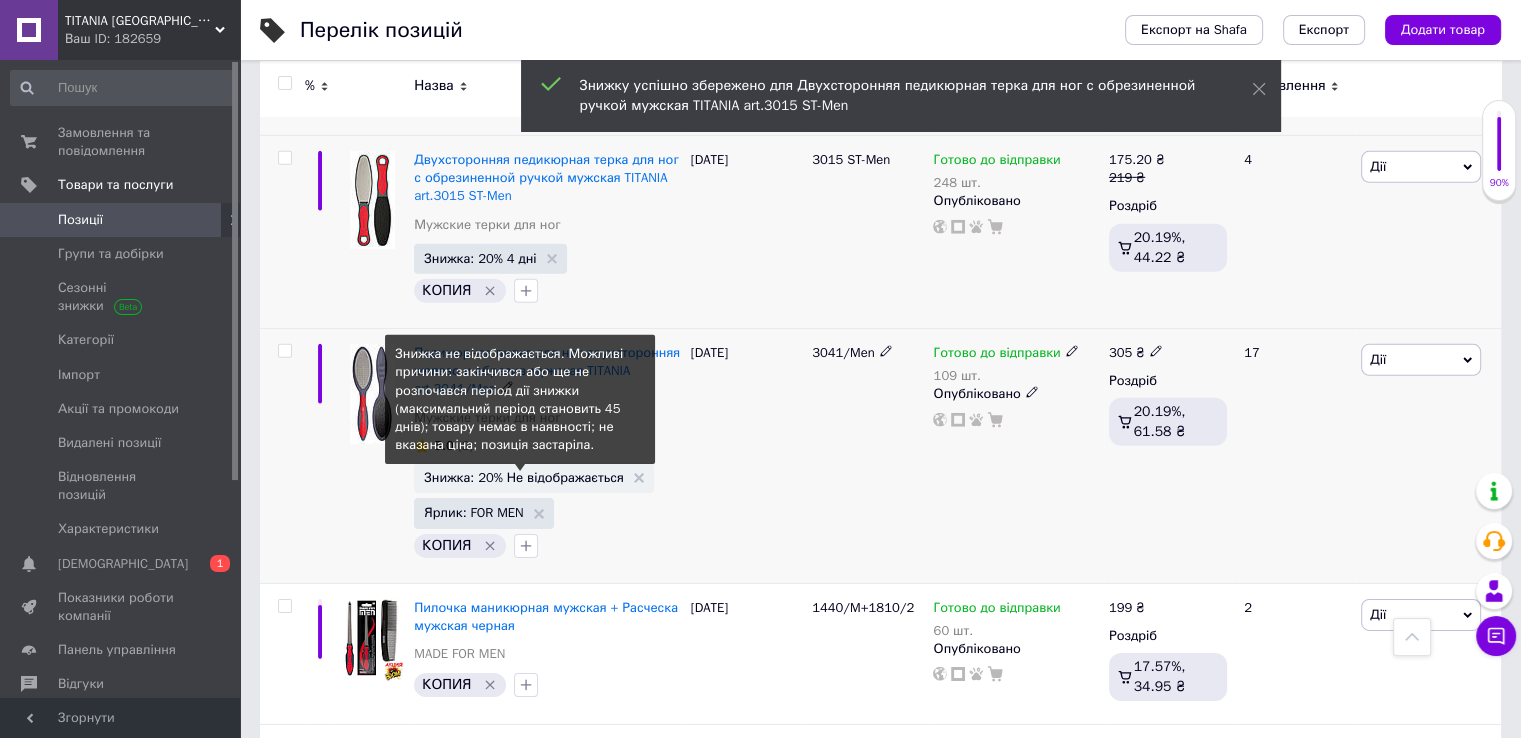click on "Знижка: 20% Не відображається" at bounding box center [524, 477] 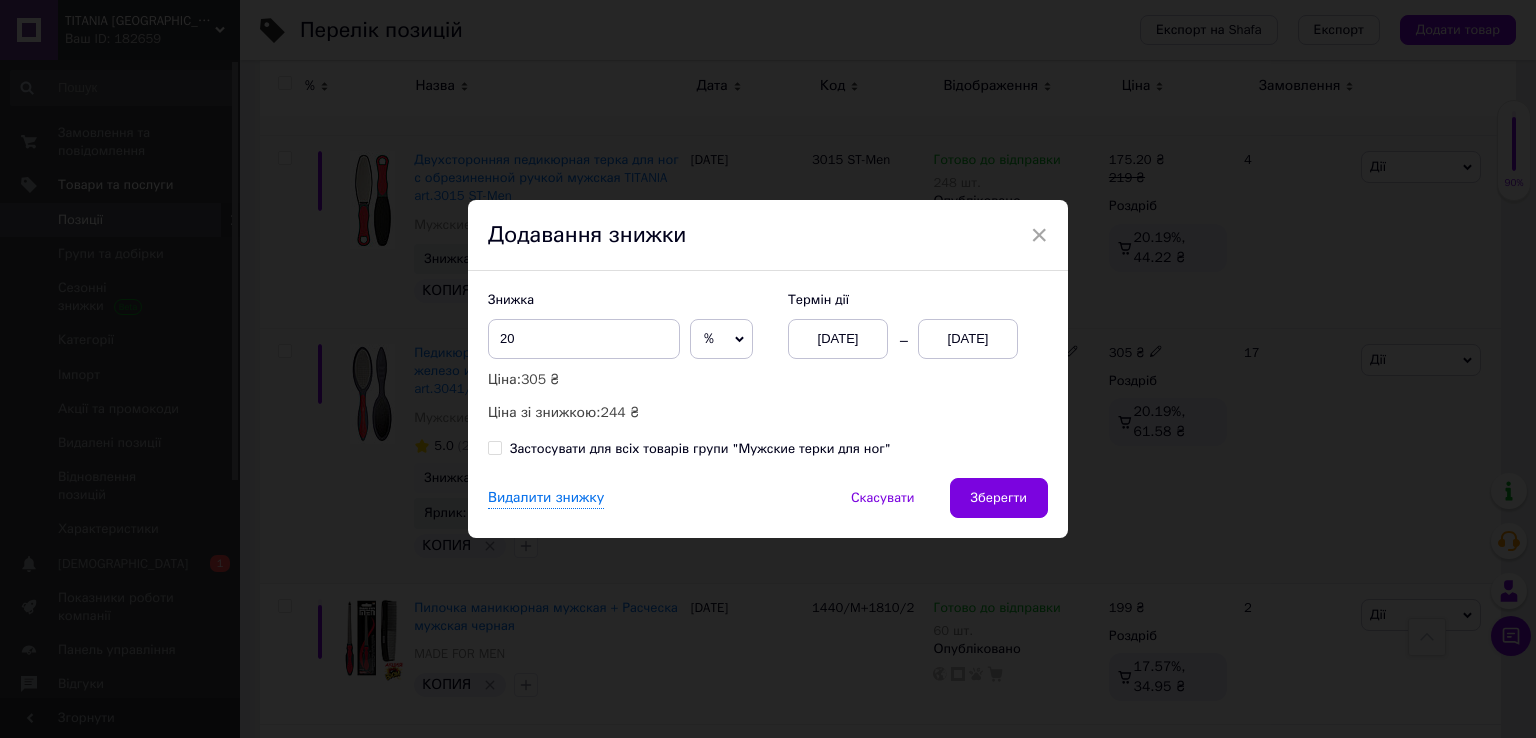 click on "[DATE]" at bounding box center [968, 339] 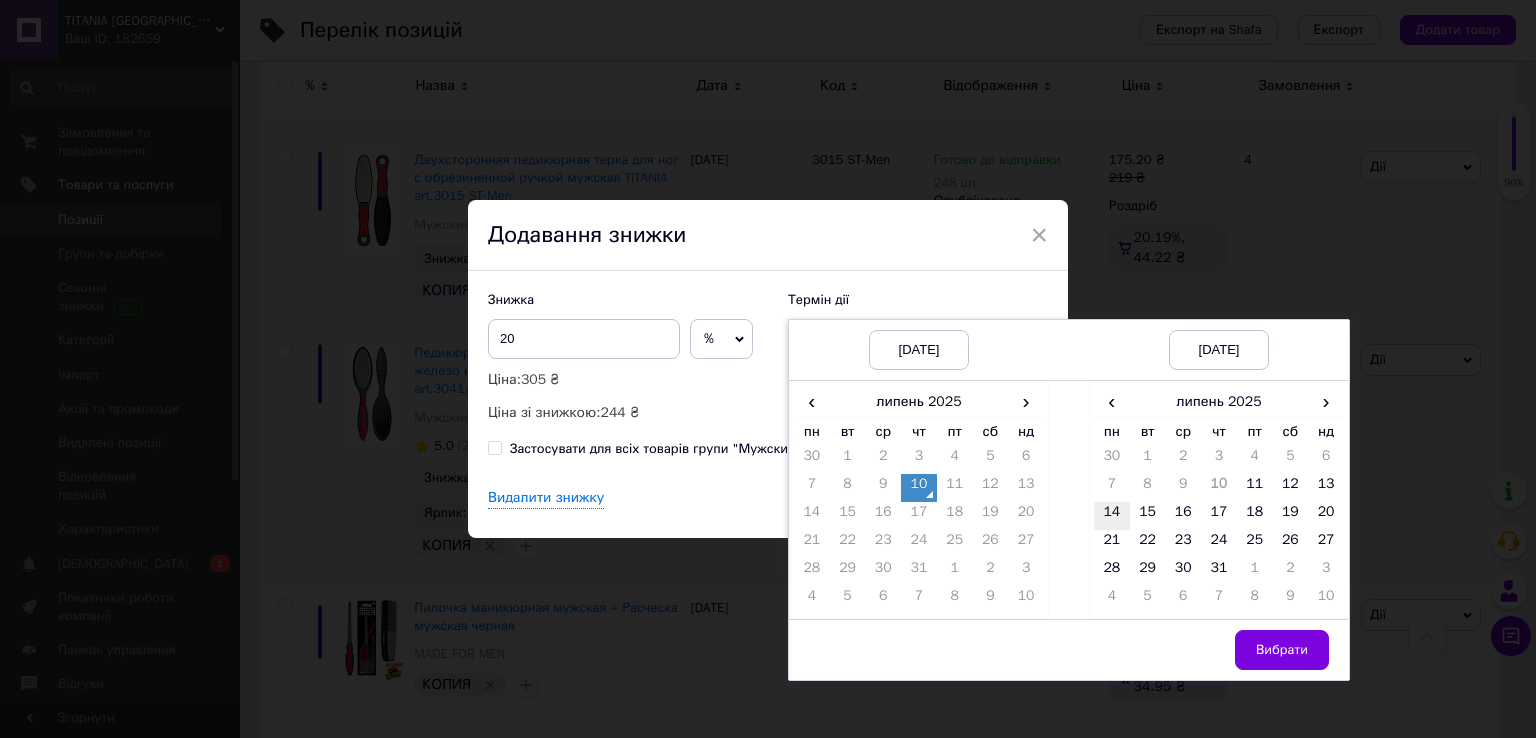 click on "14" at bounding box center (1112, 516) 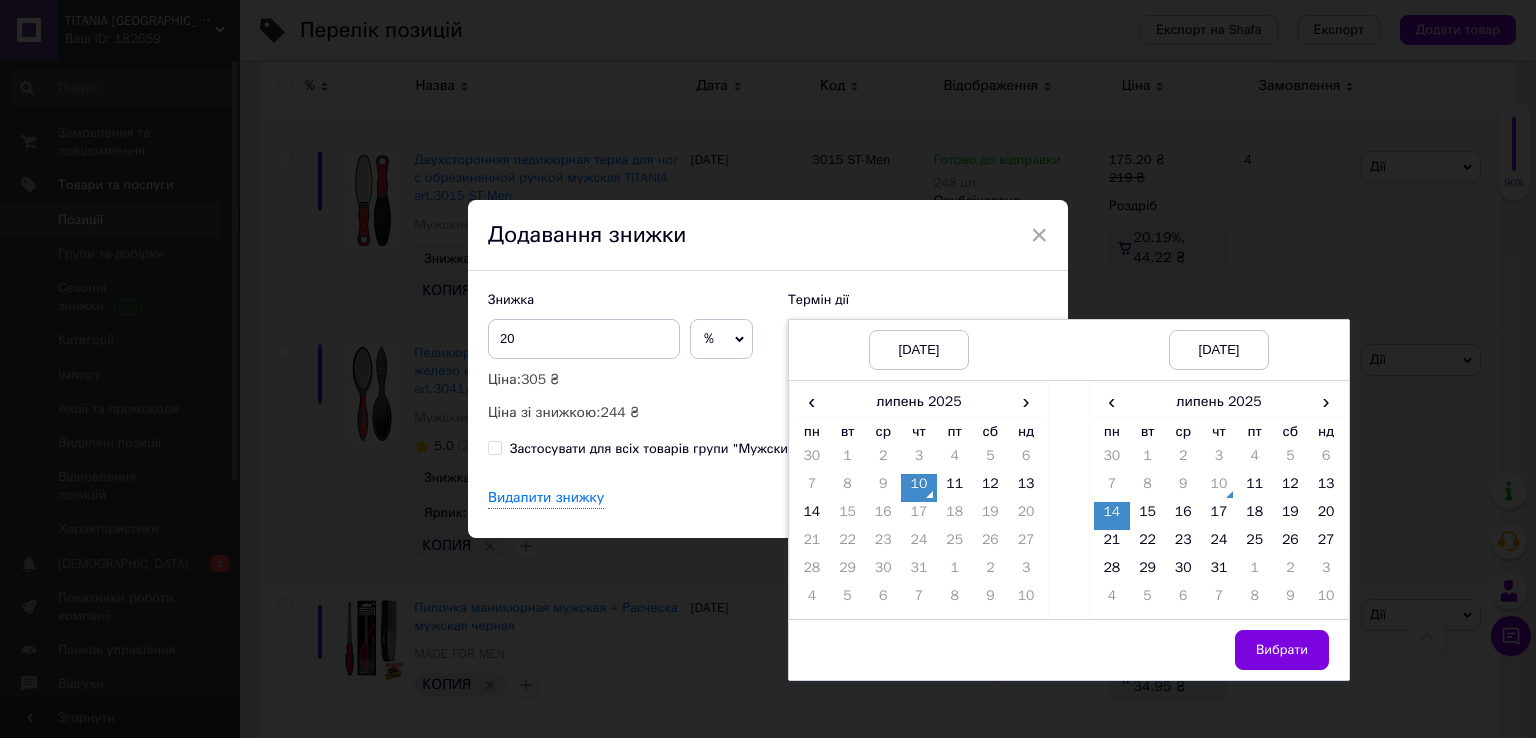 click on "Вибрати" at bounding box center [1282, 650] 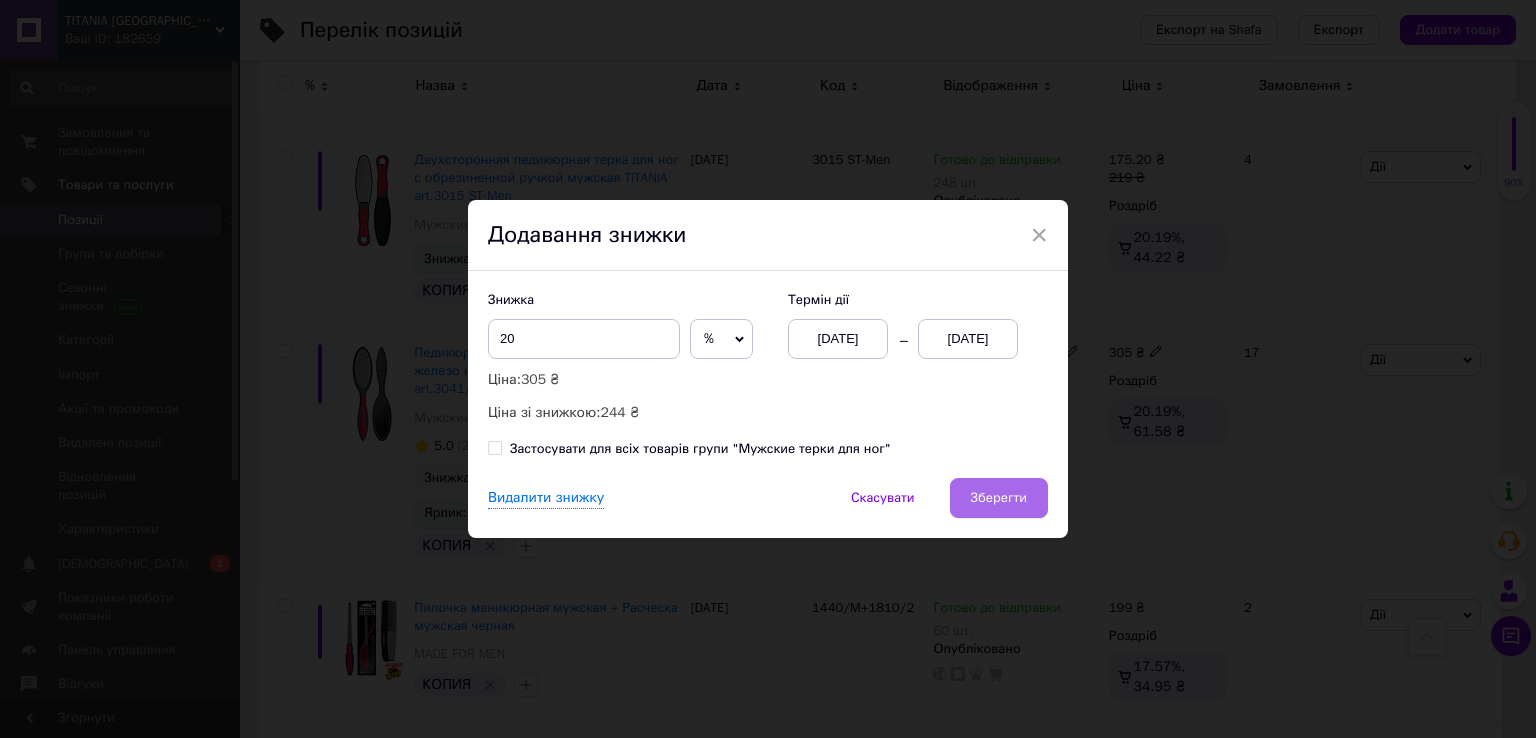 click on "Зберегти" at bounding box center (999, 498) 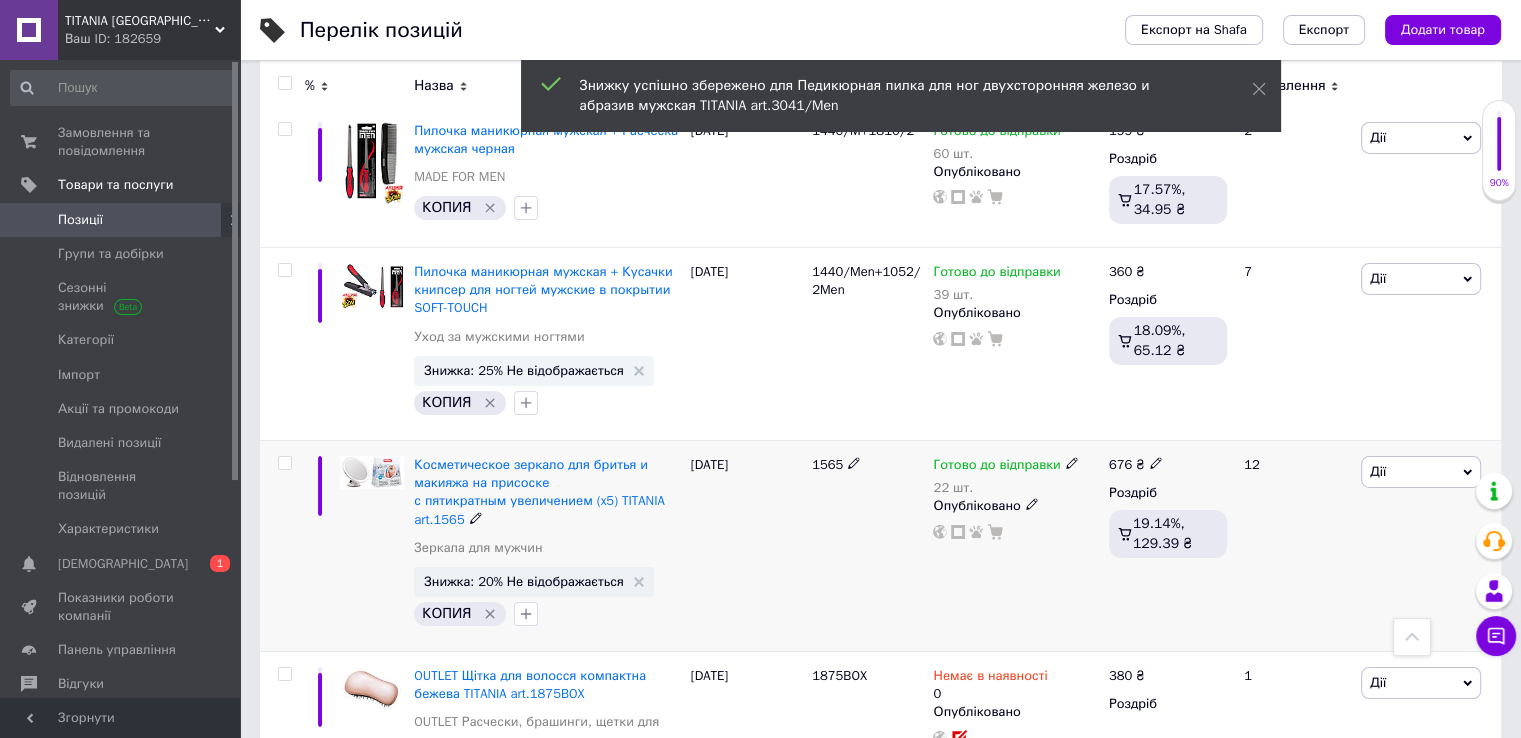 scroll, scrollTop: 14300, scrollLeft: 0, axis: vertical 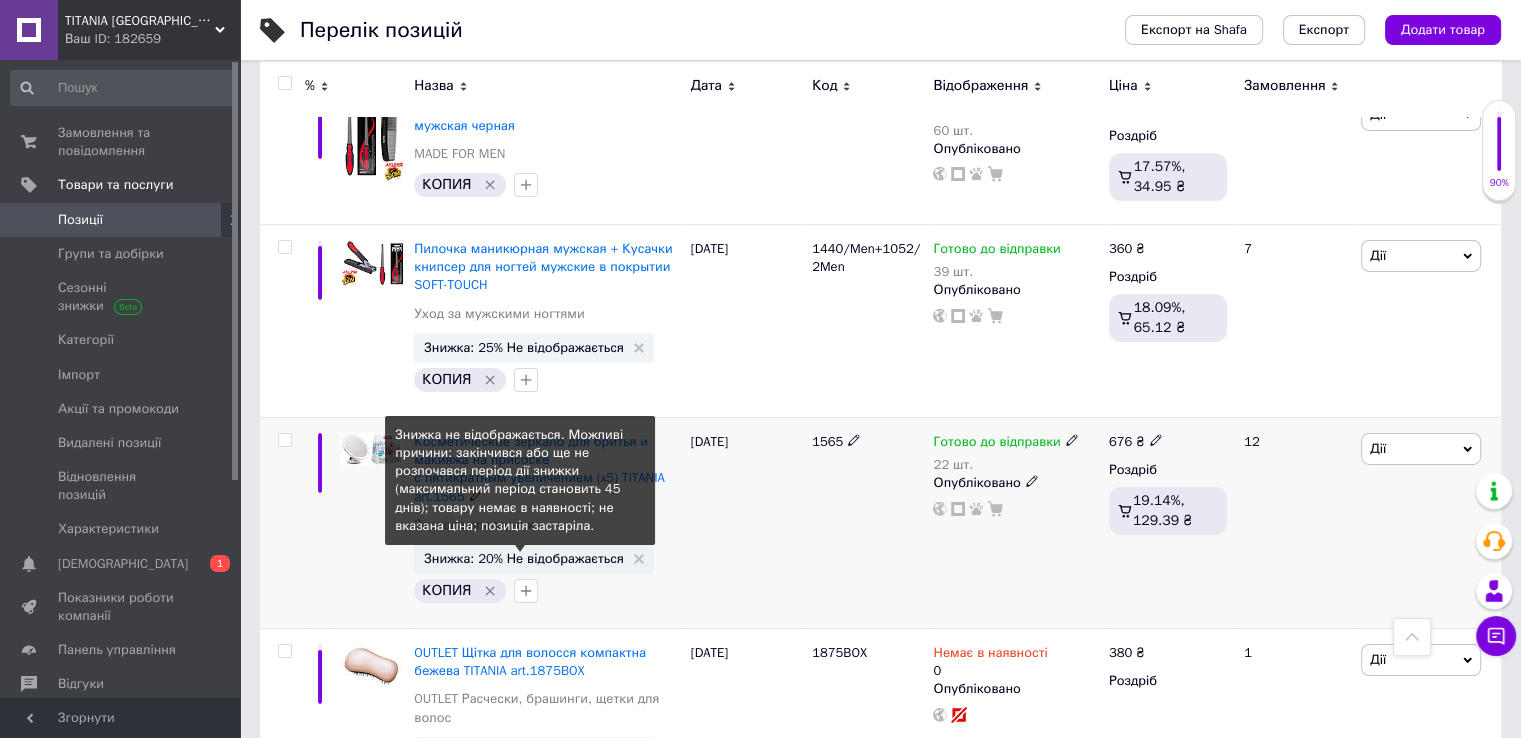 click on "Знижка: 20% Не відображається" at bounding box center [524, 558] 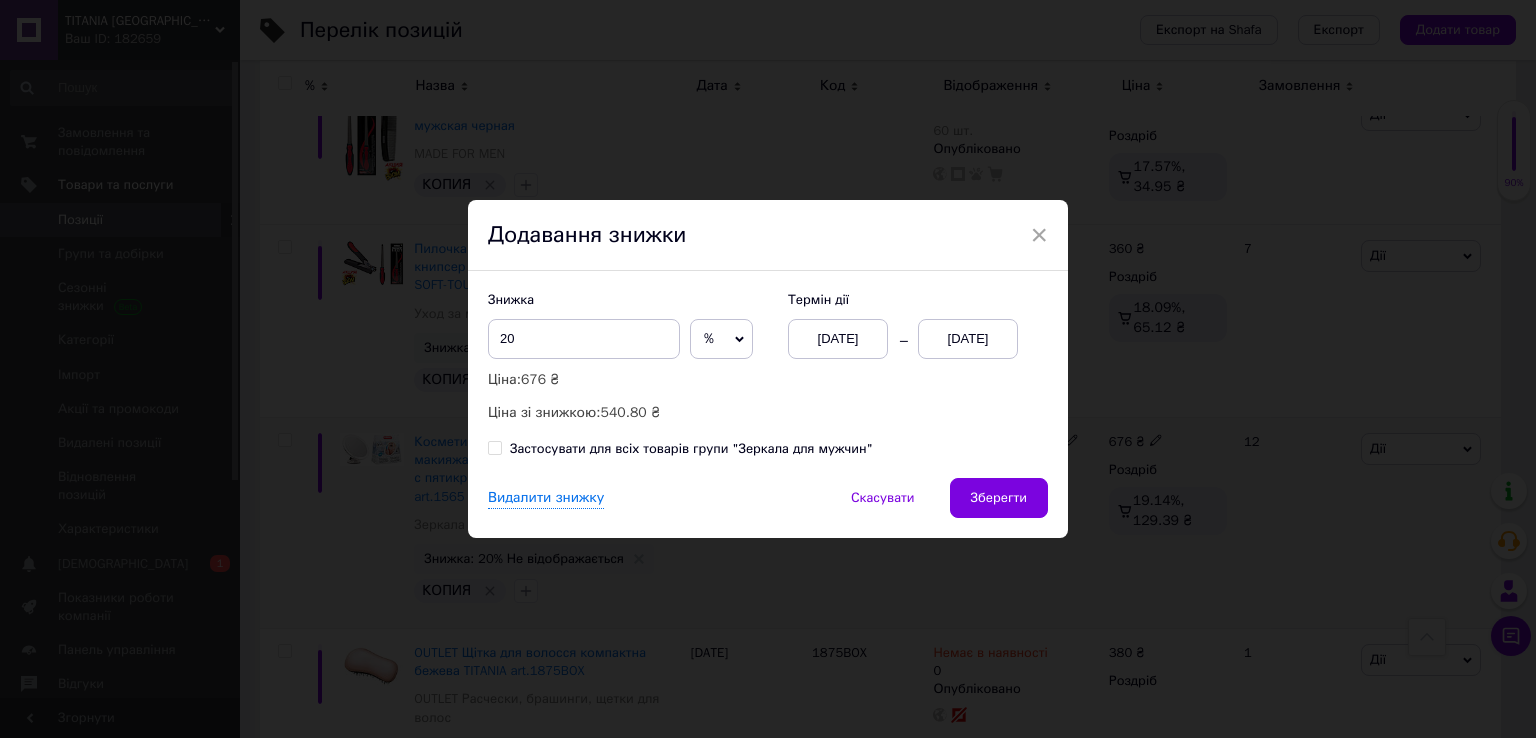 click on "[DATE]" at bounding box center [968, 339] 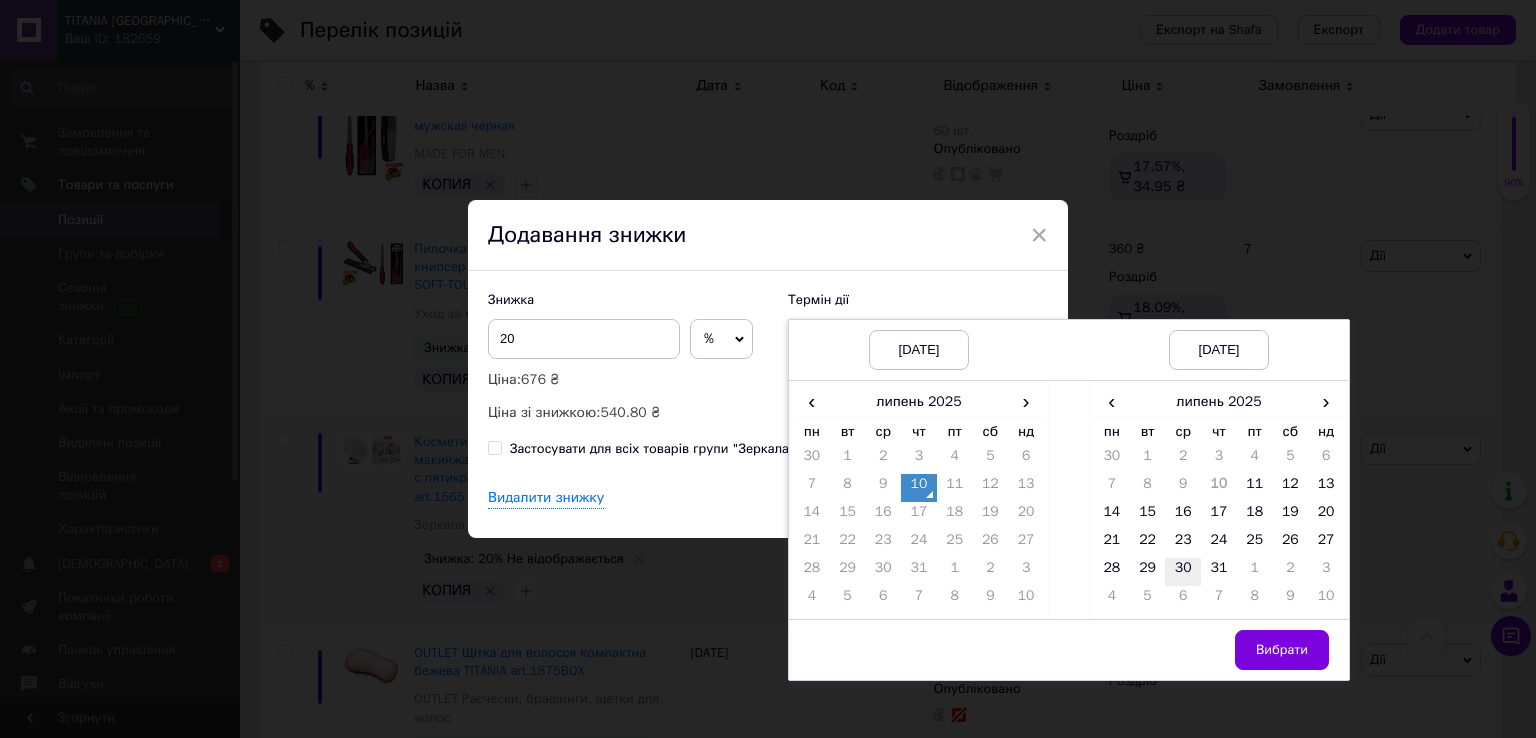 drag, startPoint x: 1099, startPoint y: 510, endPoint x: 1188, endPoint y: 579, distance: 112.61439 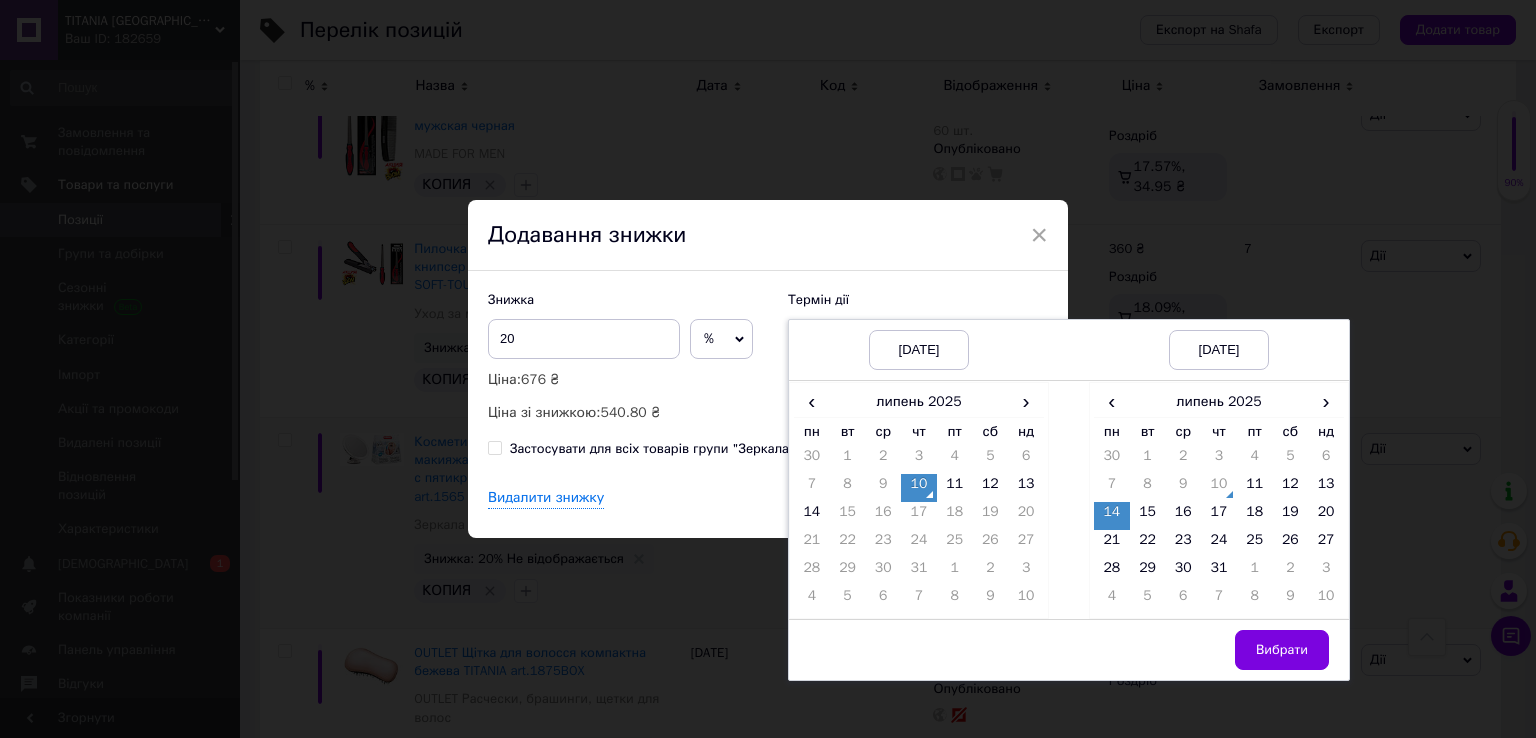 drag, startPoint x: 1280, startPoint y: 644, endPoint x: 1201, endPoint y: 598, distance: 91.416626 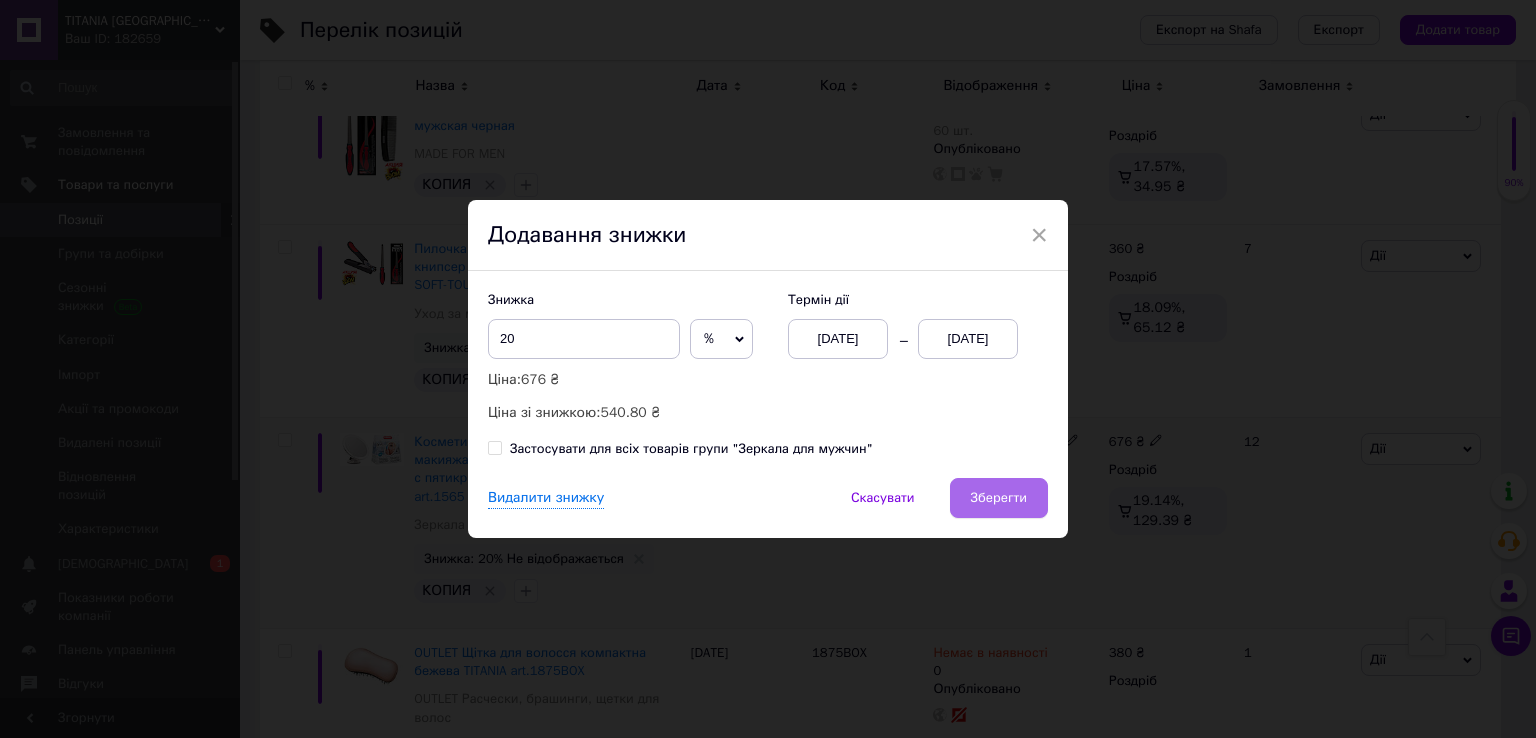 click on "Зберегти" at bounding box center [999, 498] 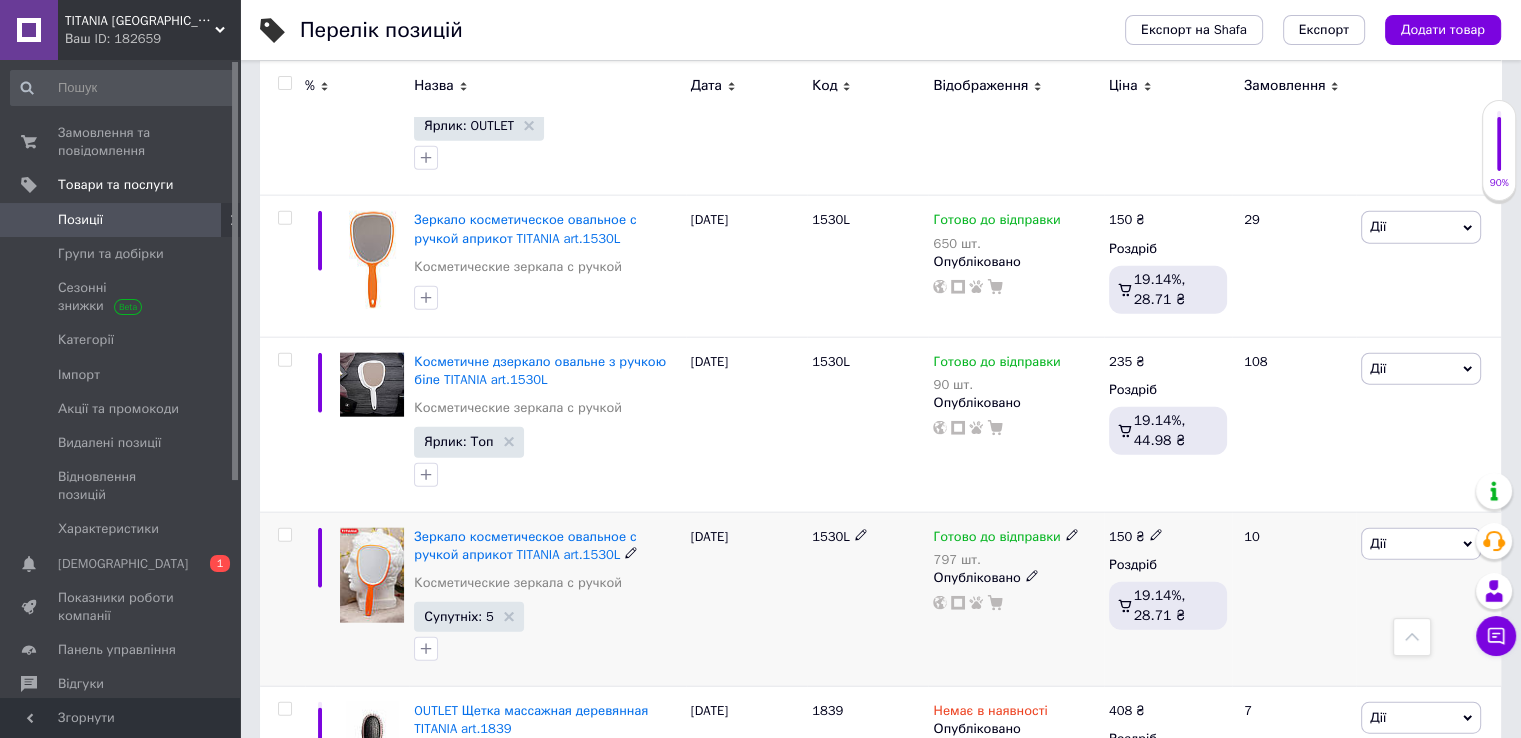 scroll, scrollTop: 19954, scrollLeft: 0, axis: vertical 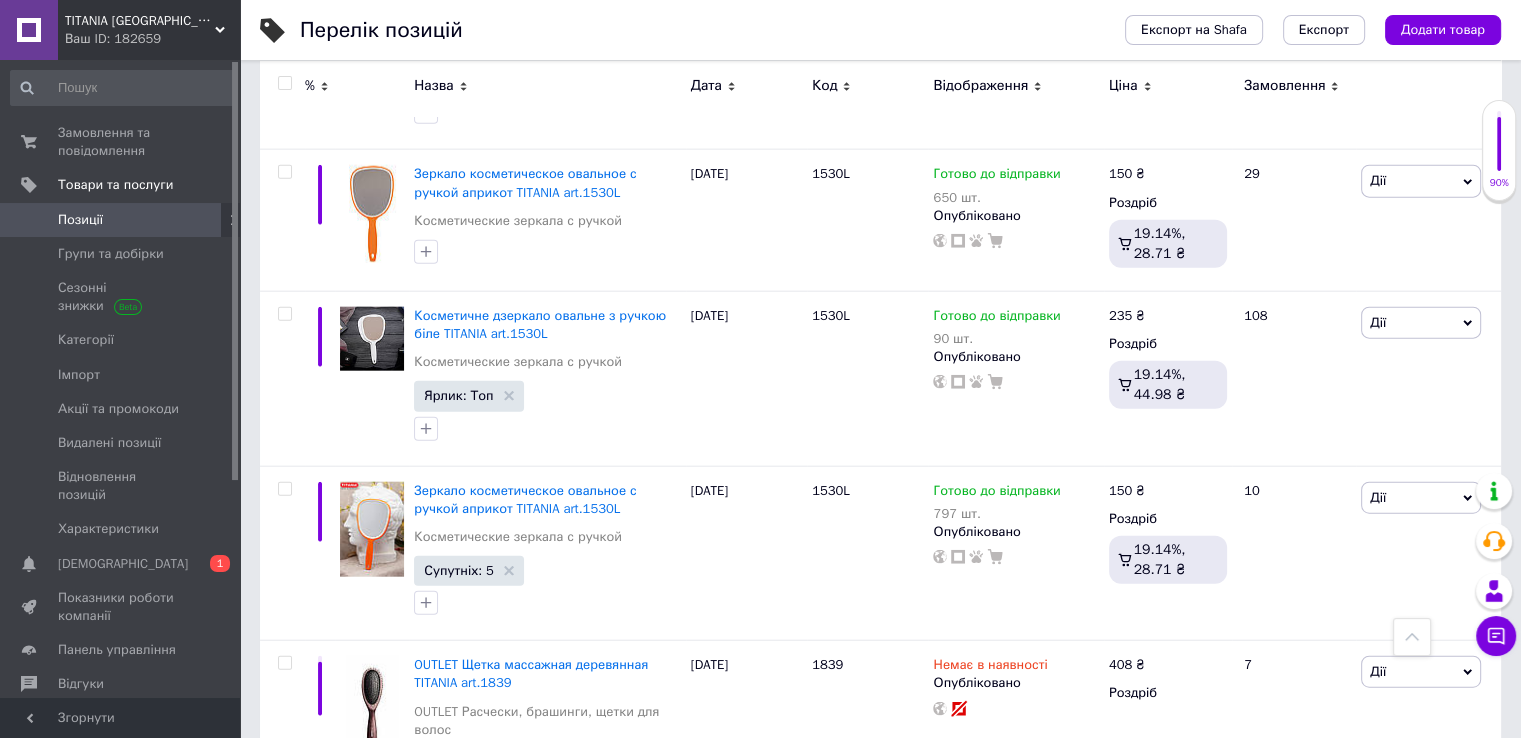 click on "2" at bounding box center [327, 936] 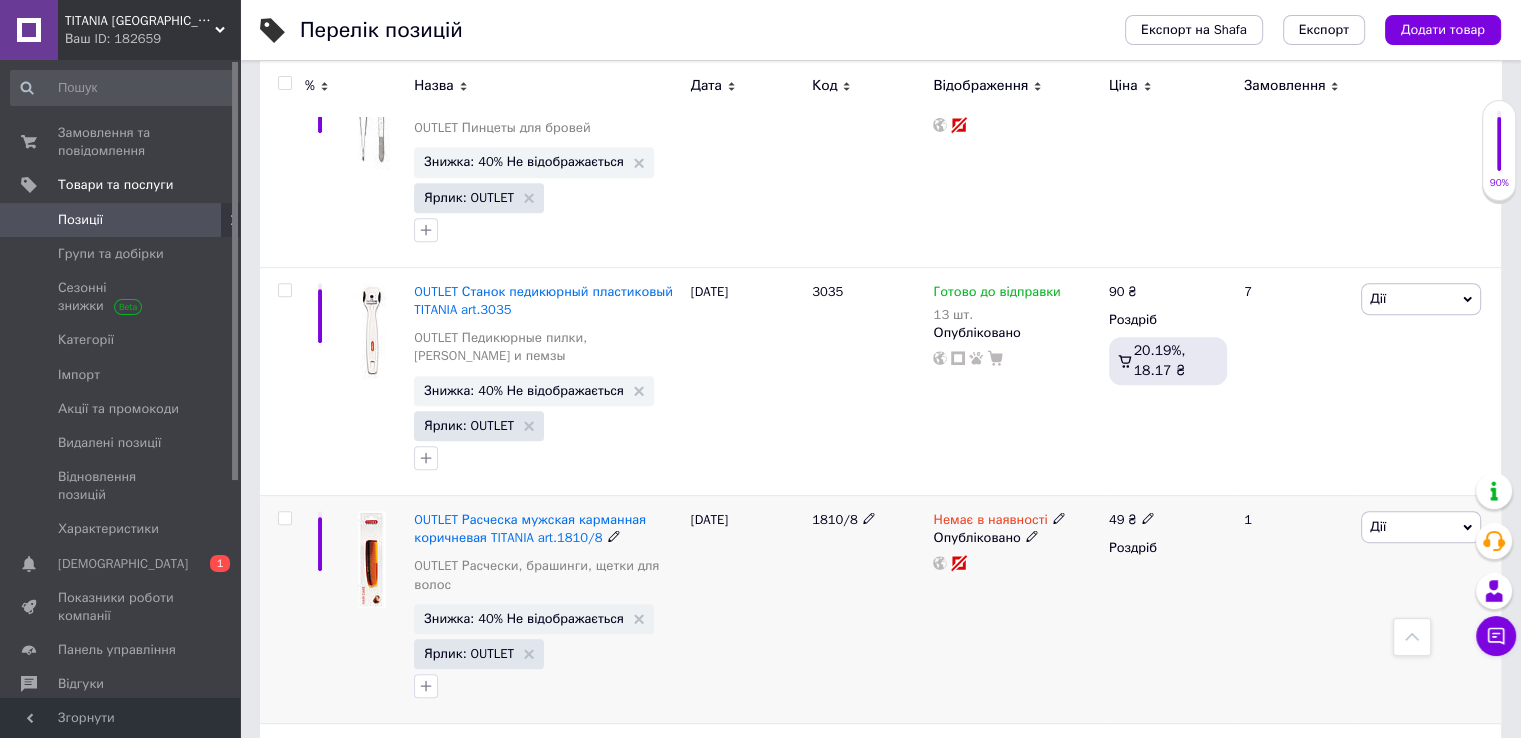 scroll, scrollTop: 800, scrollLeft: 0, axis: vertical 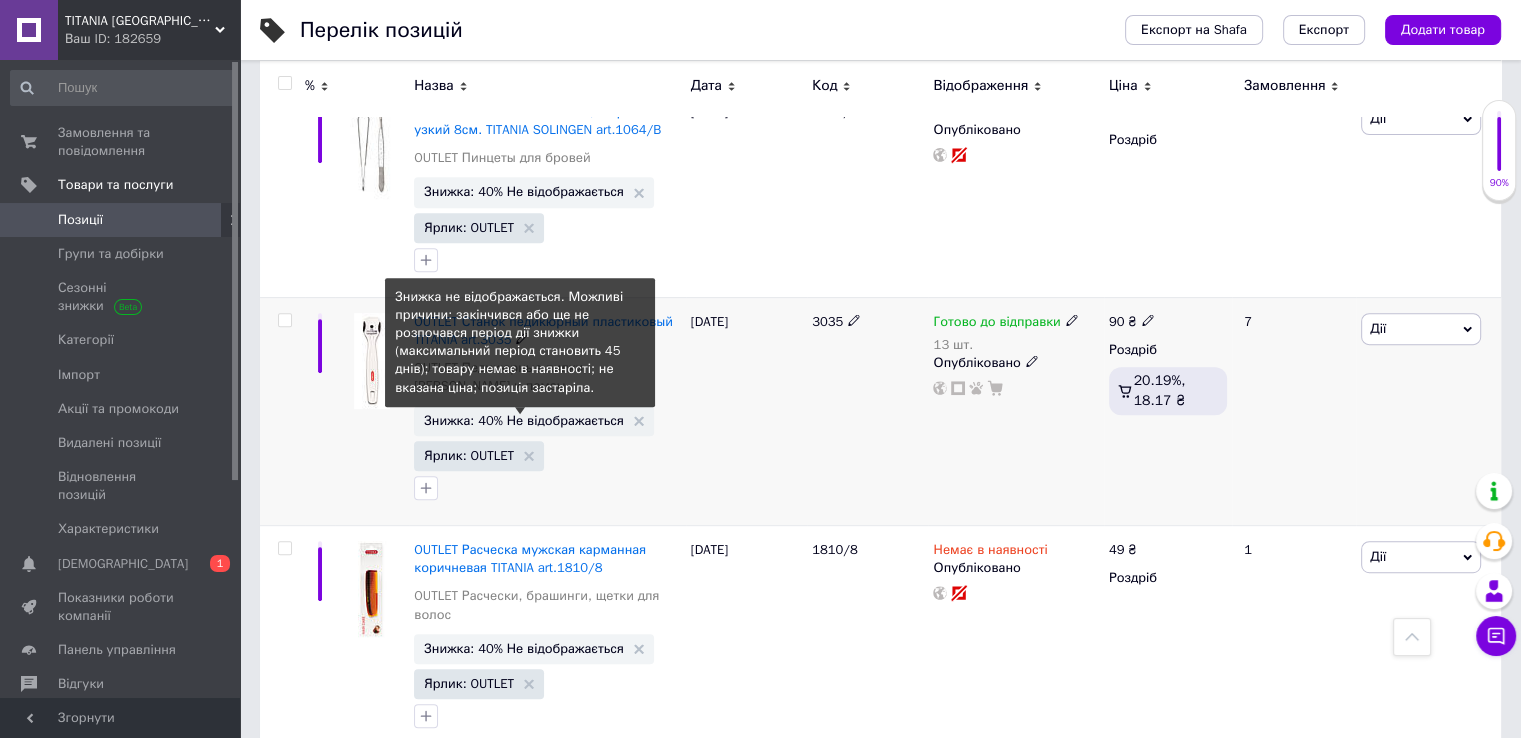 click on "Знижка: 40% Не відображається" at bounding box center (524, 420) 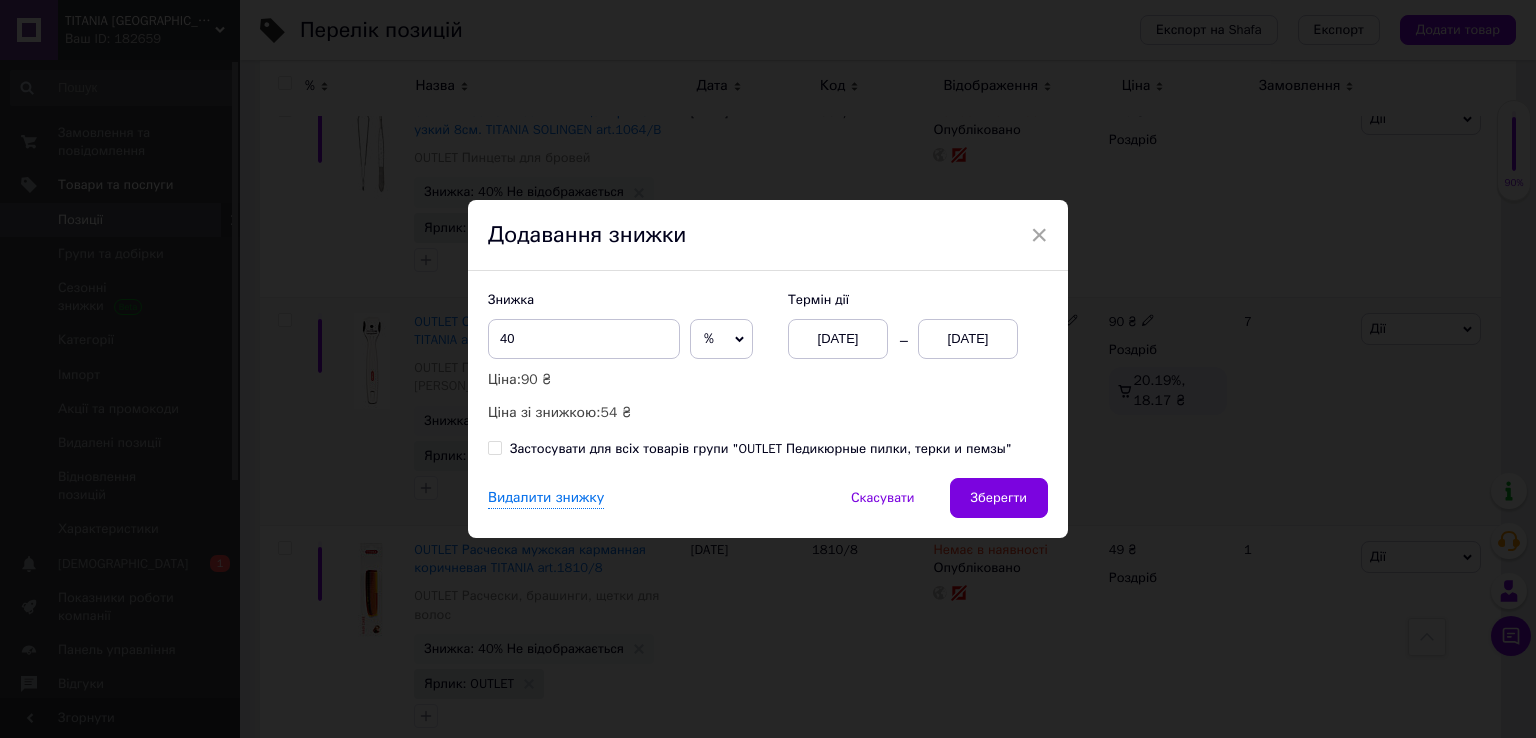 click on "[DATE]" at bounding box center (968, 339) 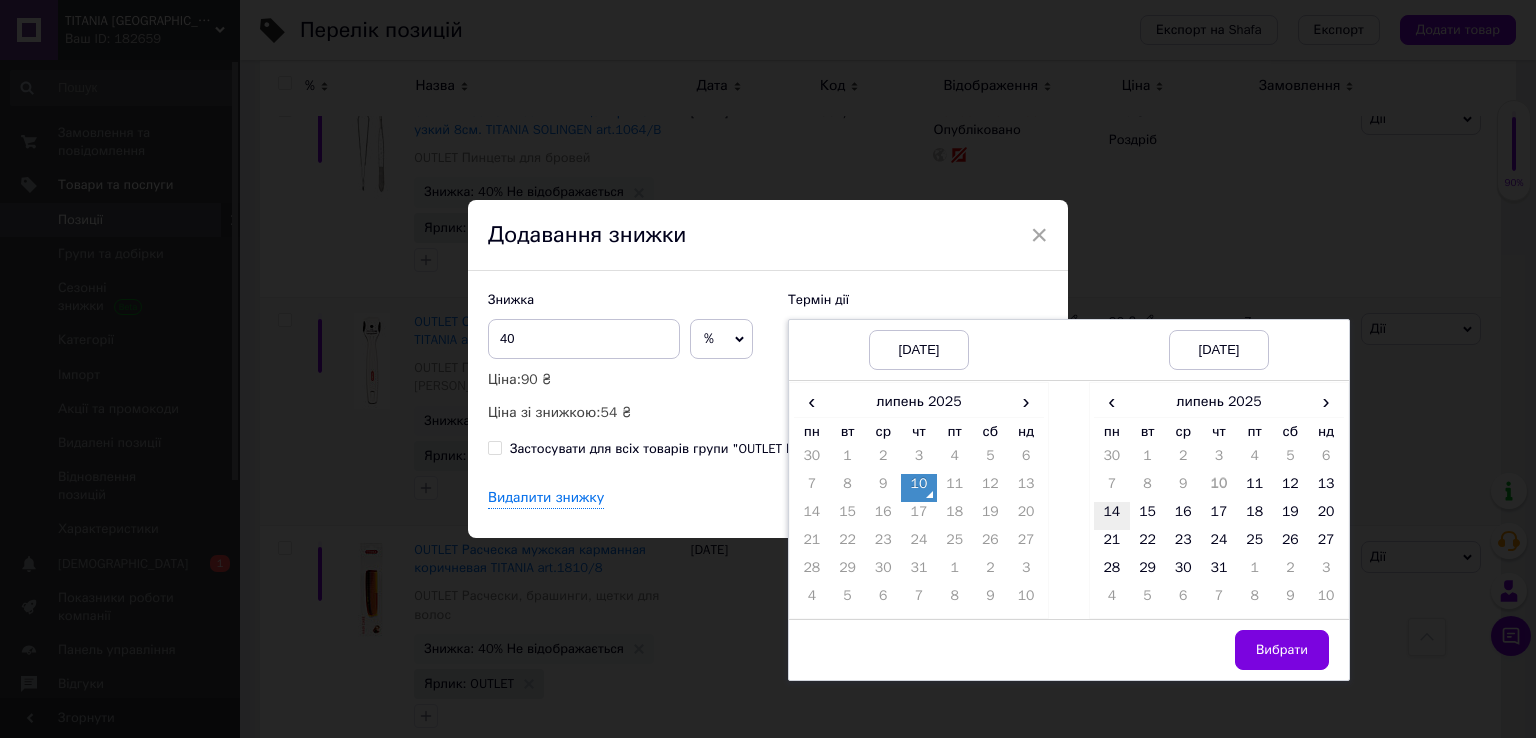 drag, startPoint x: 1114, startPoint y: 509, endPoint x: 1176, endPoint y: 549, distance: 73.78347 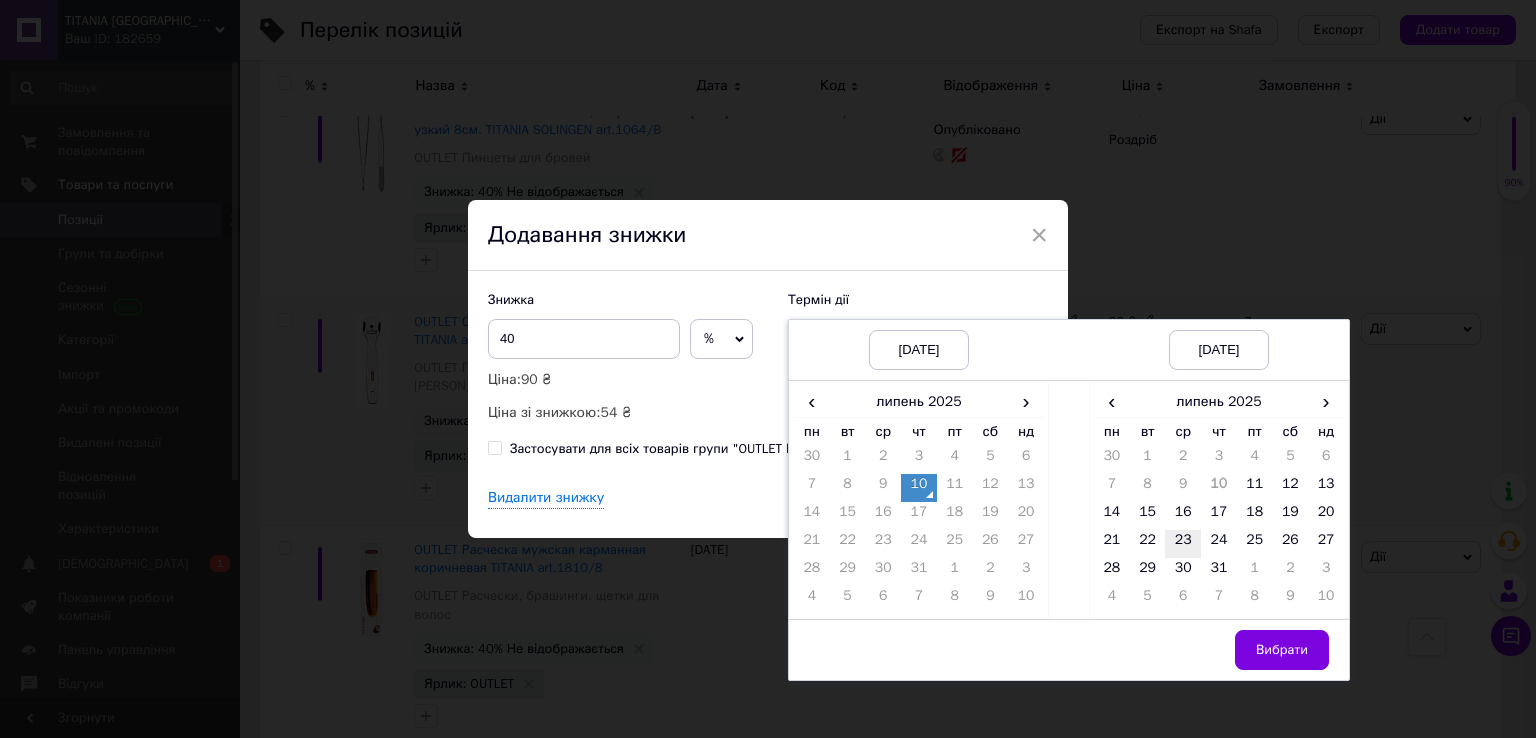 click on "14" at bounding box center (1112, 516) 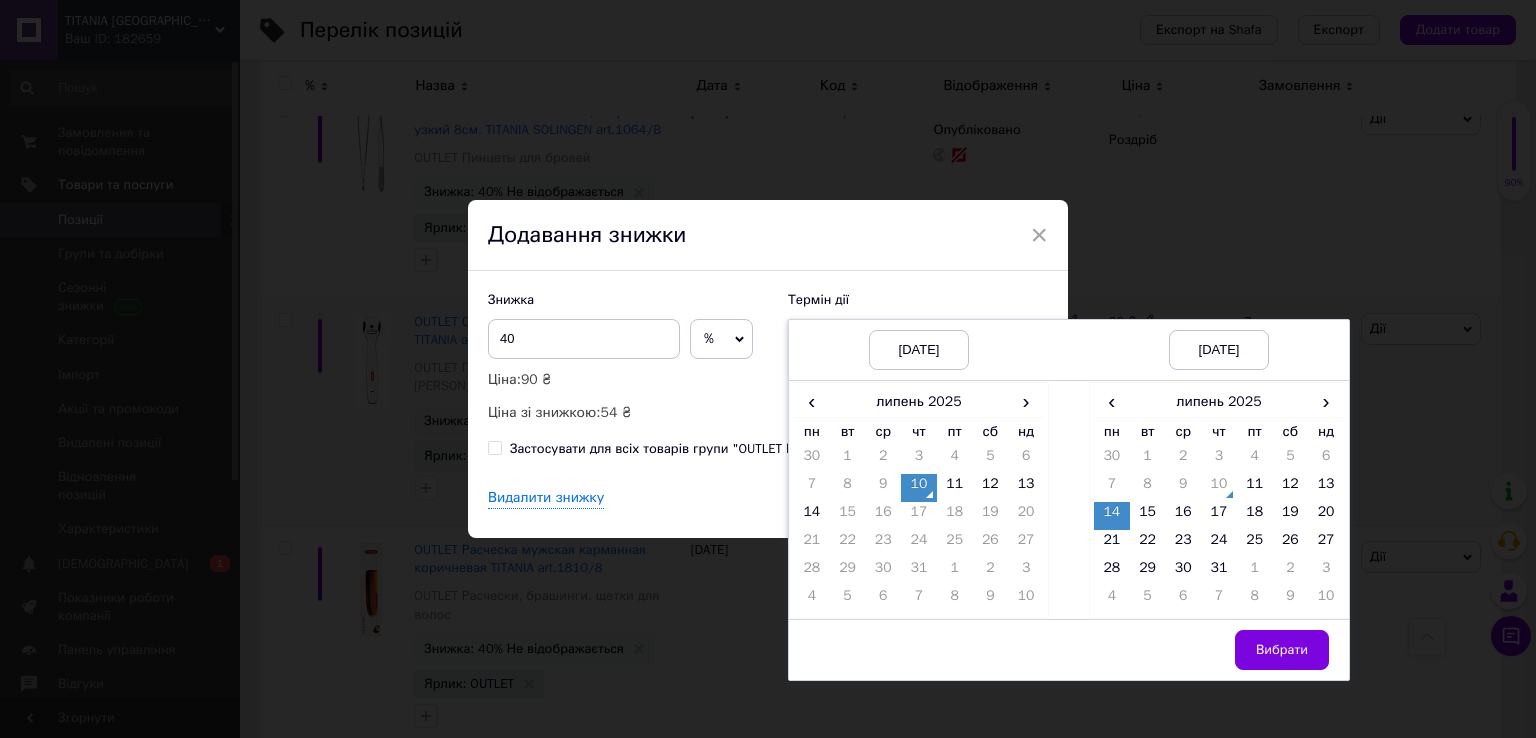 drag, startPoint x: 1290, startPoint y: 648, endPoint x: 1032, endPoint y: 533, distance: 282.46948 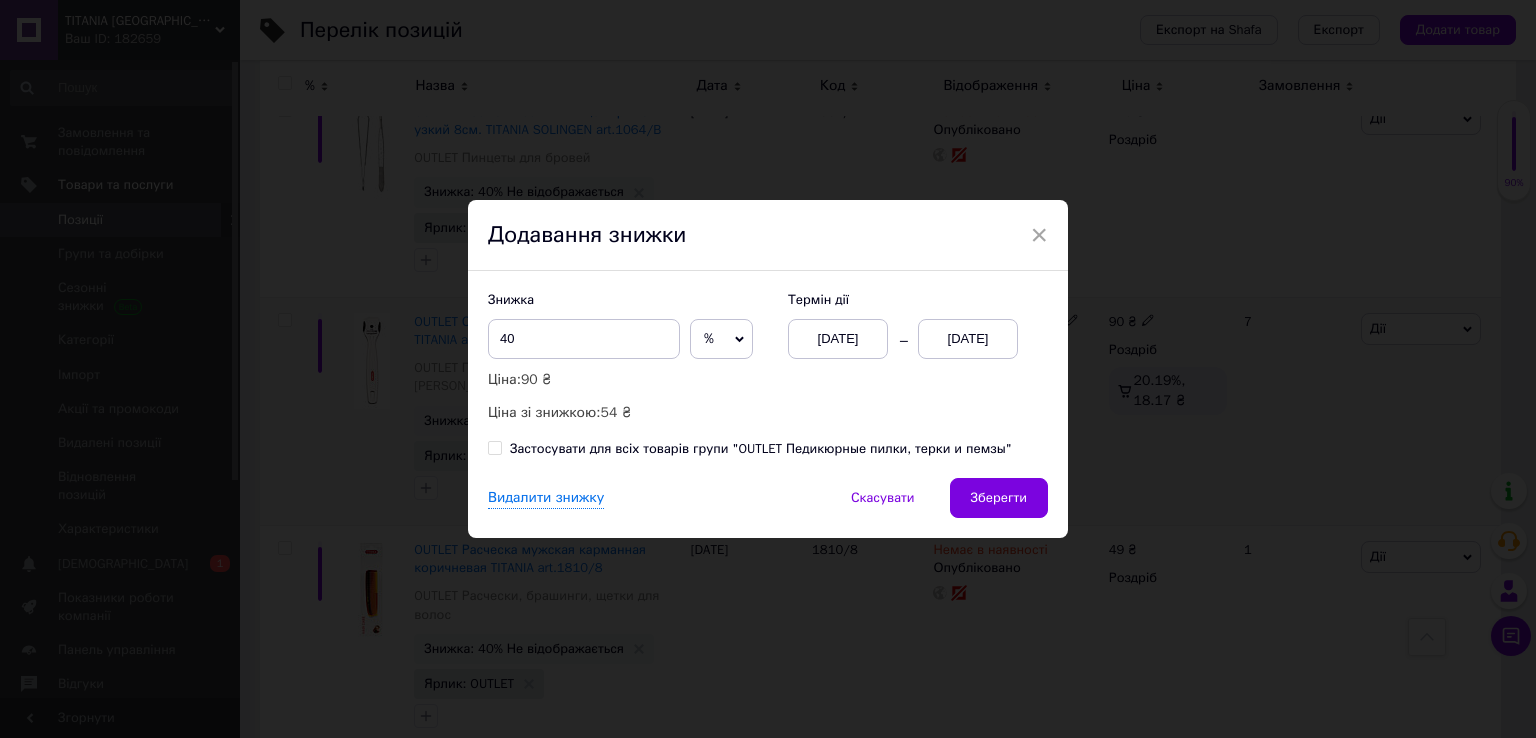 drag, startPoint x: 492, startPoint y: 444, endPoint x: 527, endPoint y: 457, distance: 37.336308 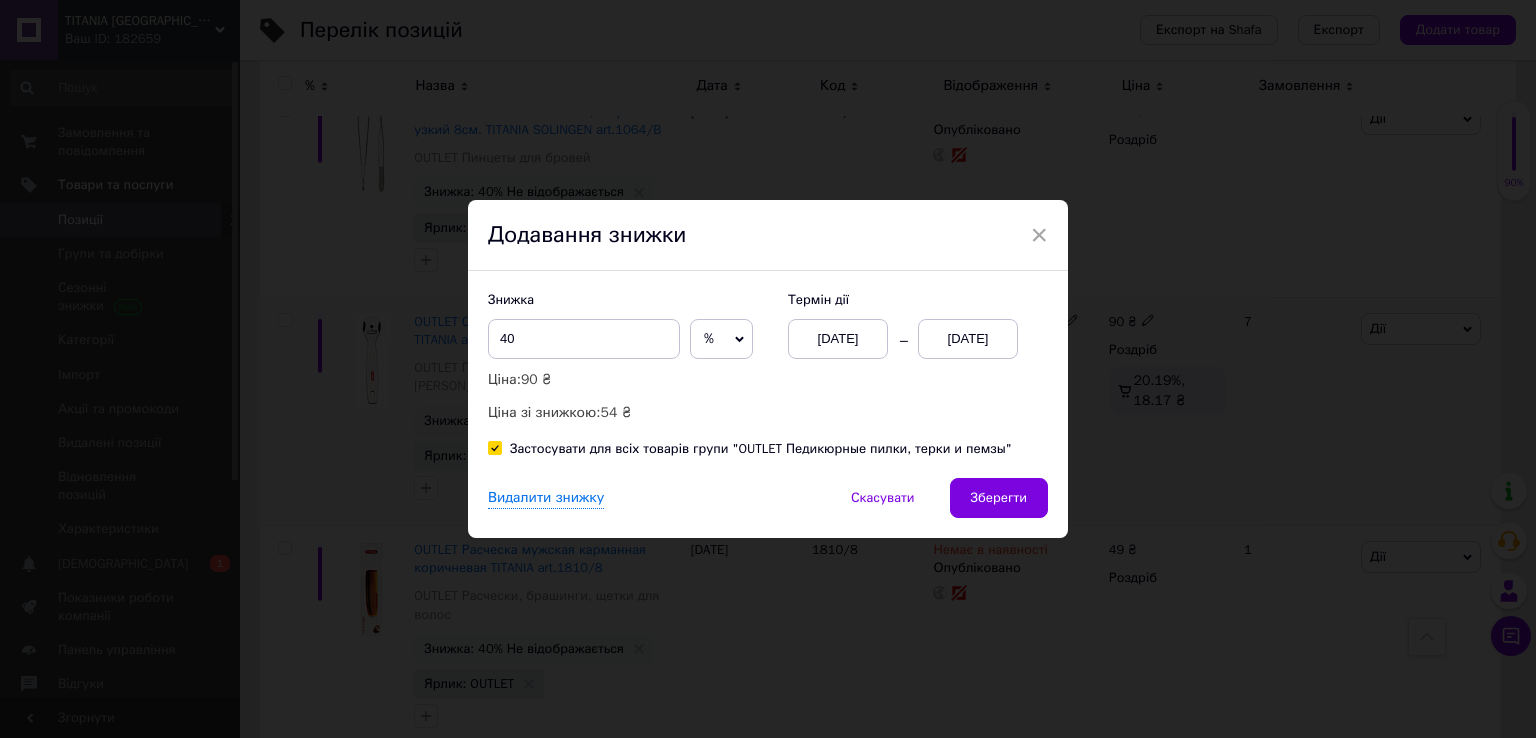 checkbox on "true" 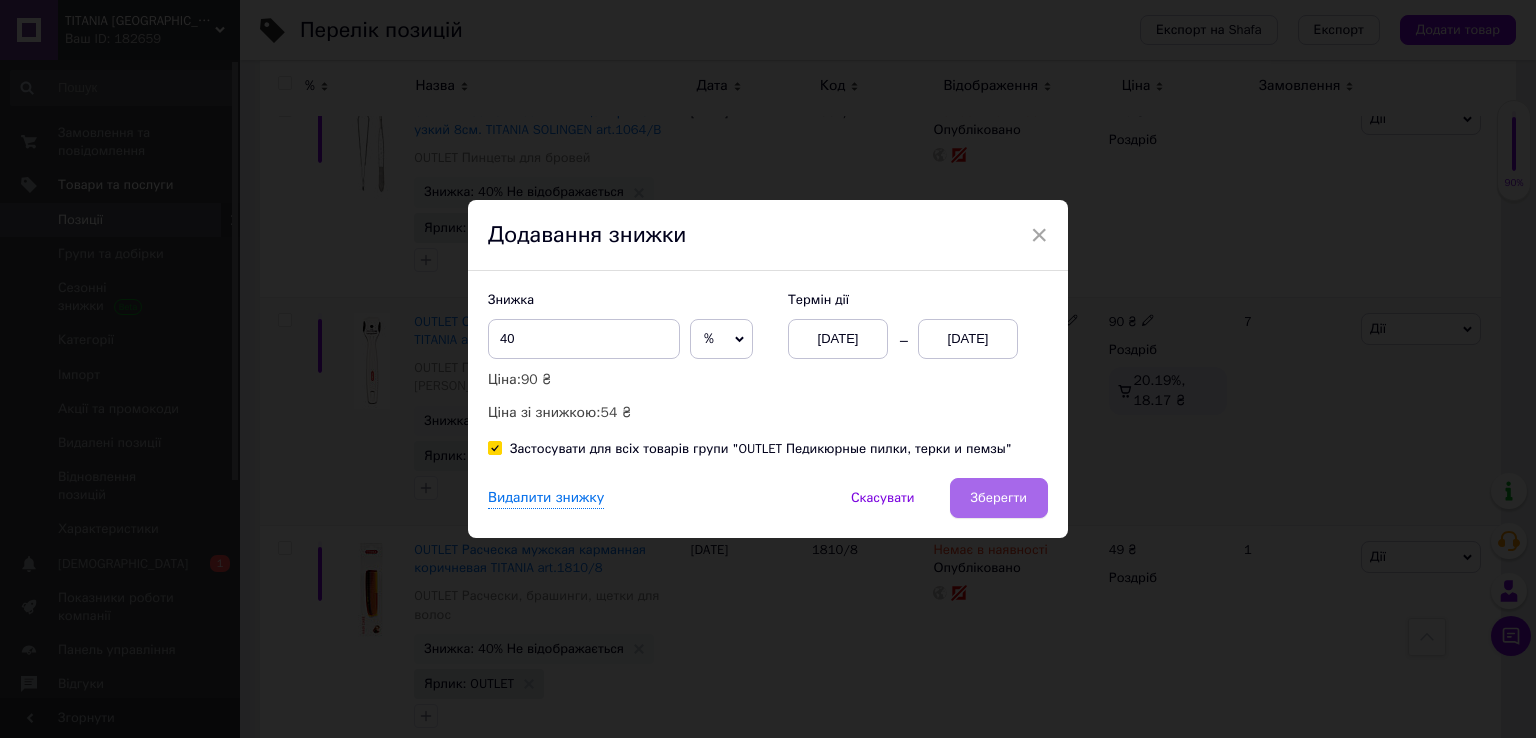 click on "Зберегти" at bounding box center [999, 498] 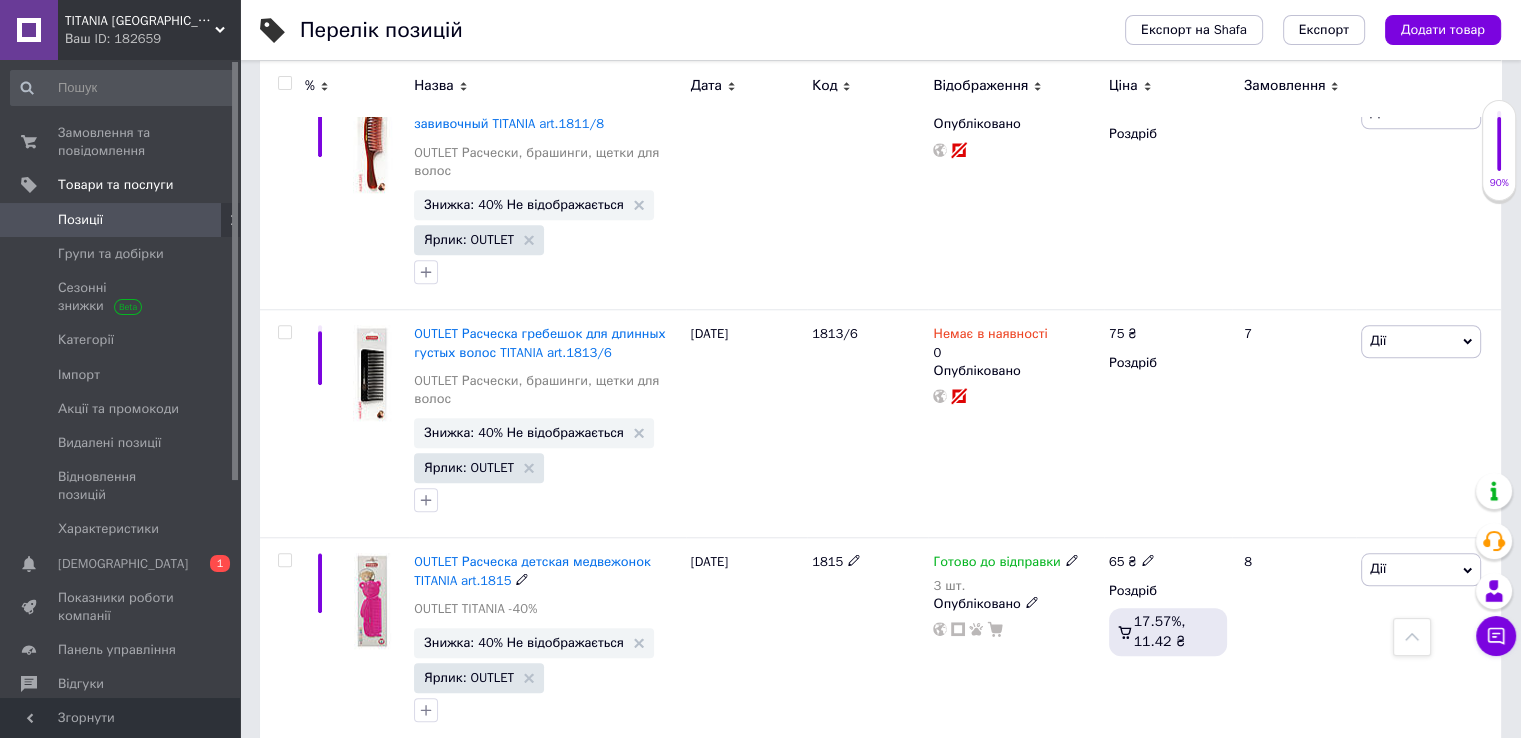 scroll, scrollTop: 1800, scrollLeft: 0, axis: vertical 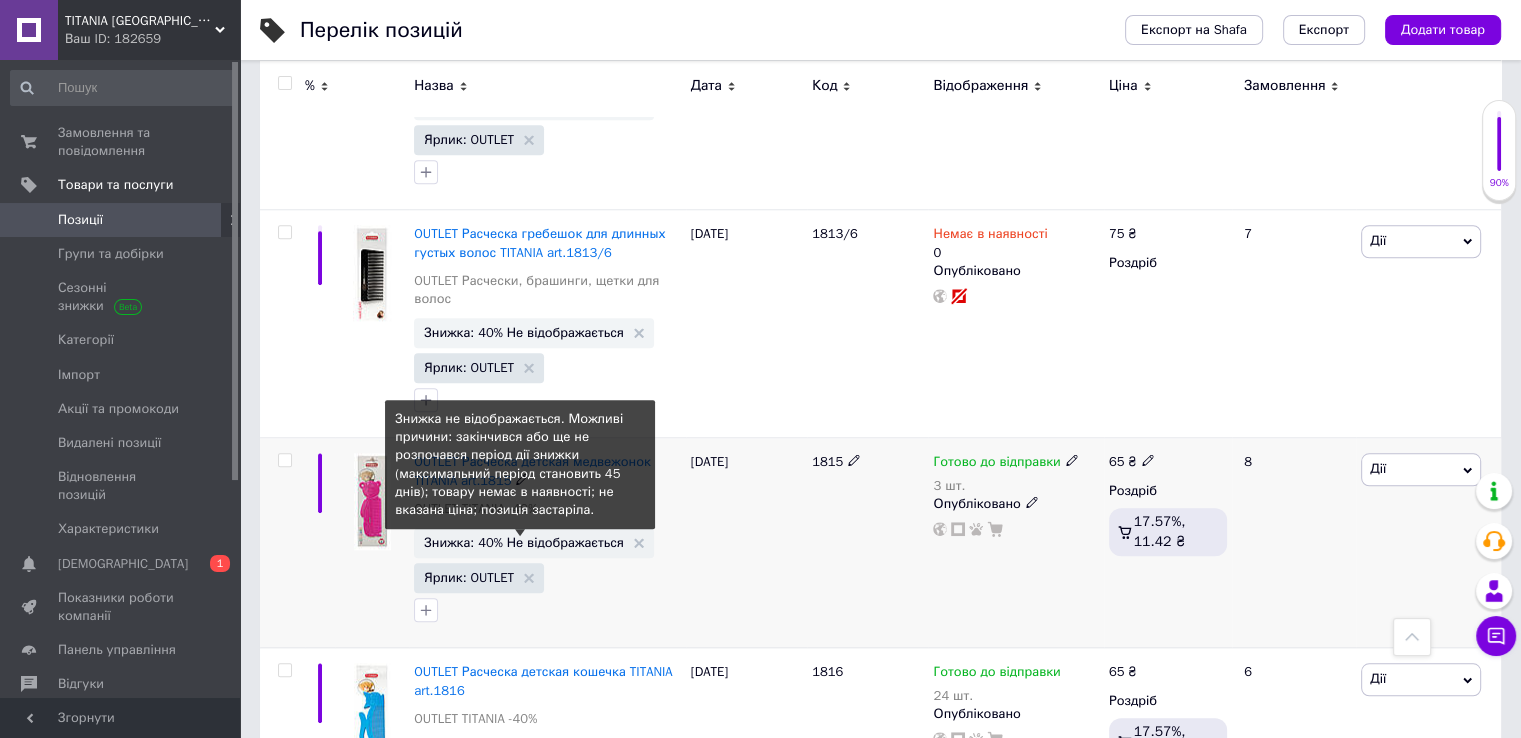 click on "Знижка: 40% Не відображається" at bounding box center [524, 542] 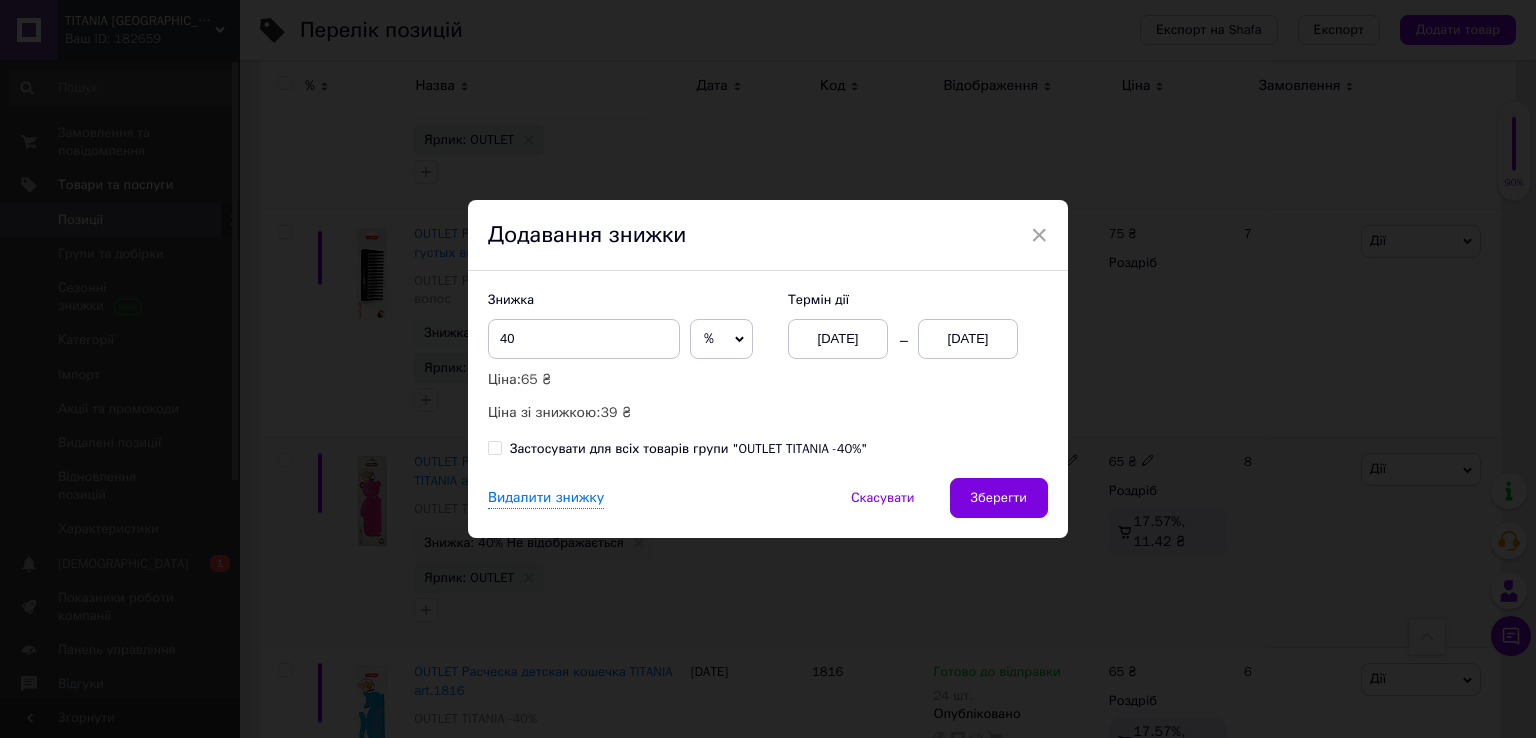 click on "[DATE]" at bounding box center (968, 339) 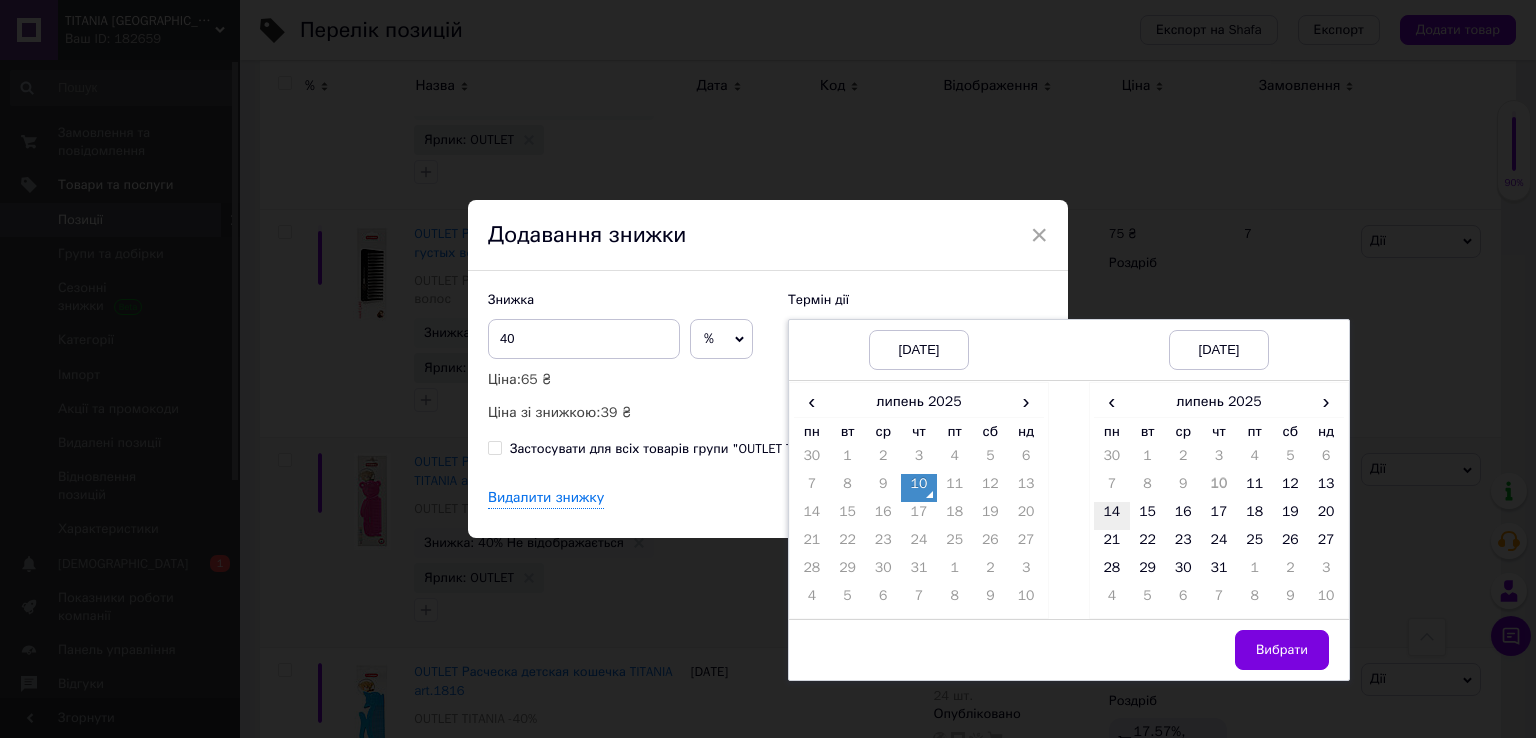 click on "14" at bounding box center (1112, 516) 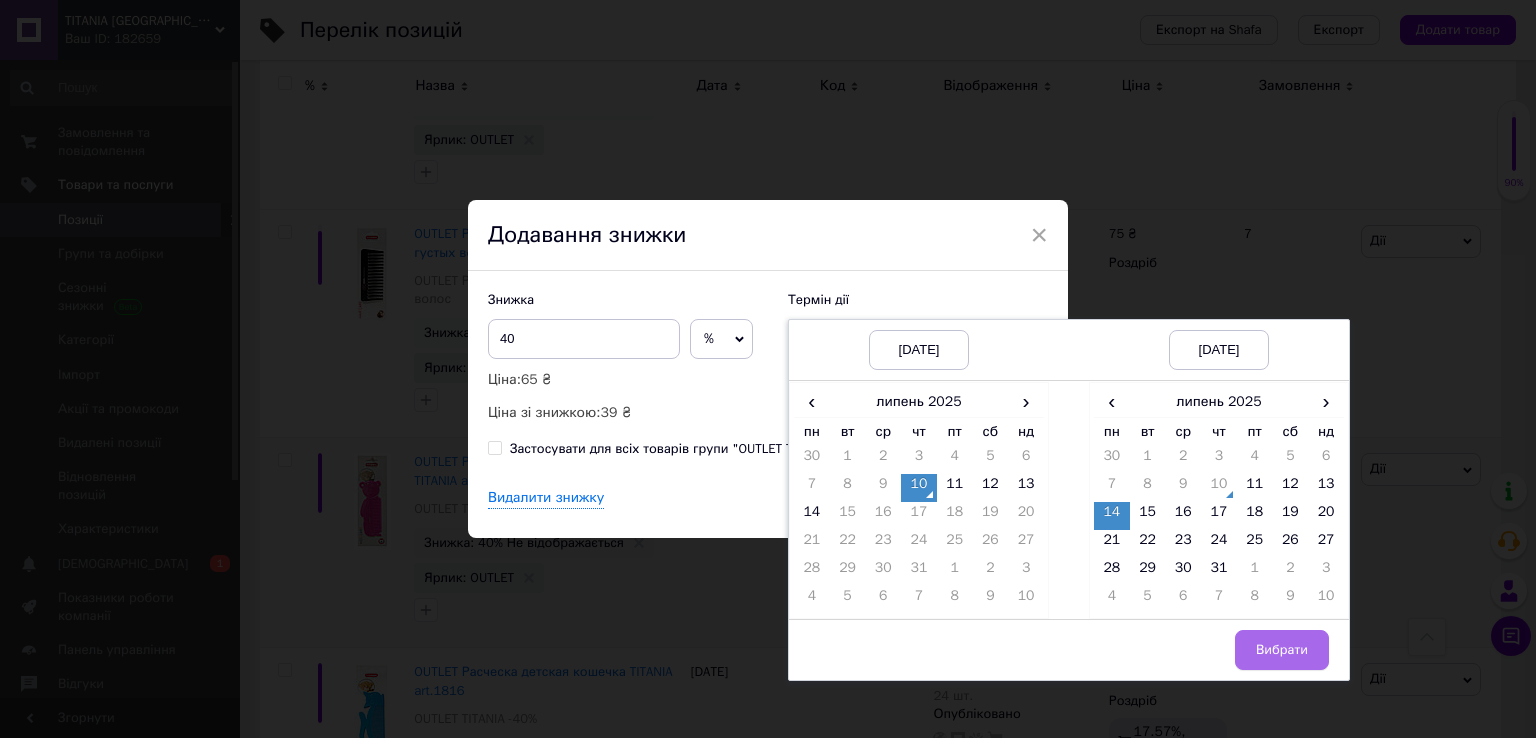 click on "Вибрати" at bounding box center (1282, 650) 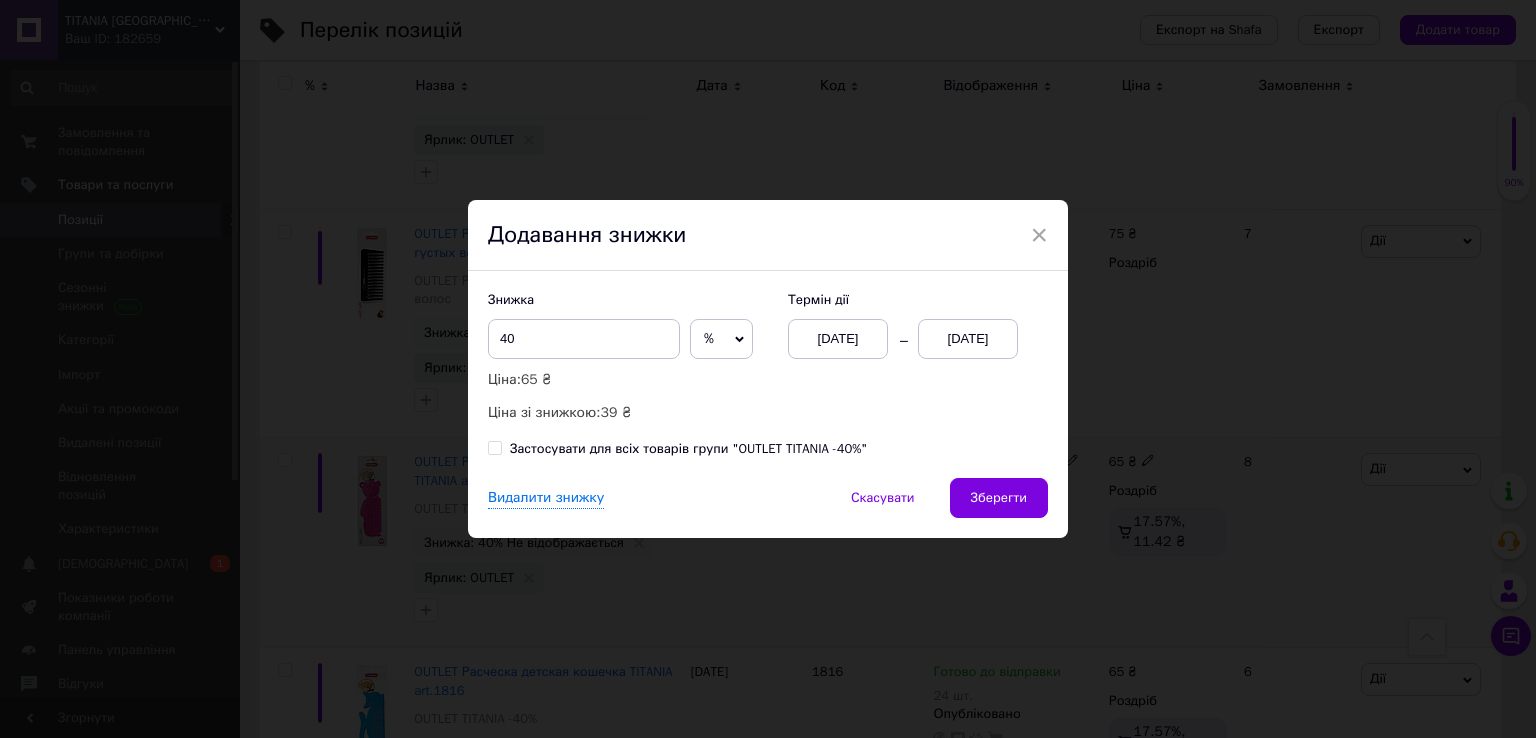 click on "Застосувати для всіх товарів групи "OUTLET TITANIA -40%"" at bounding box center (677, 449) 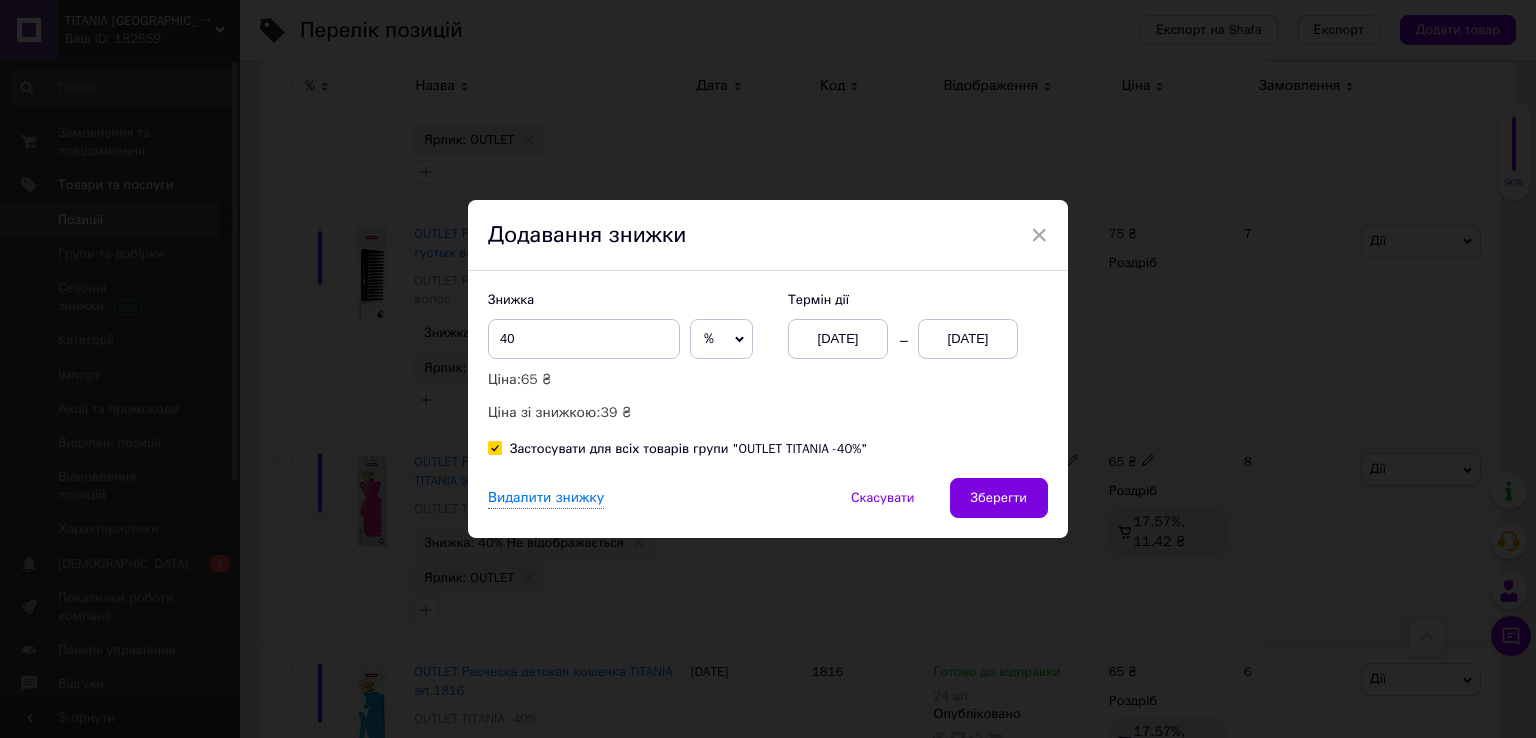 checkbox on "true" 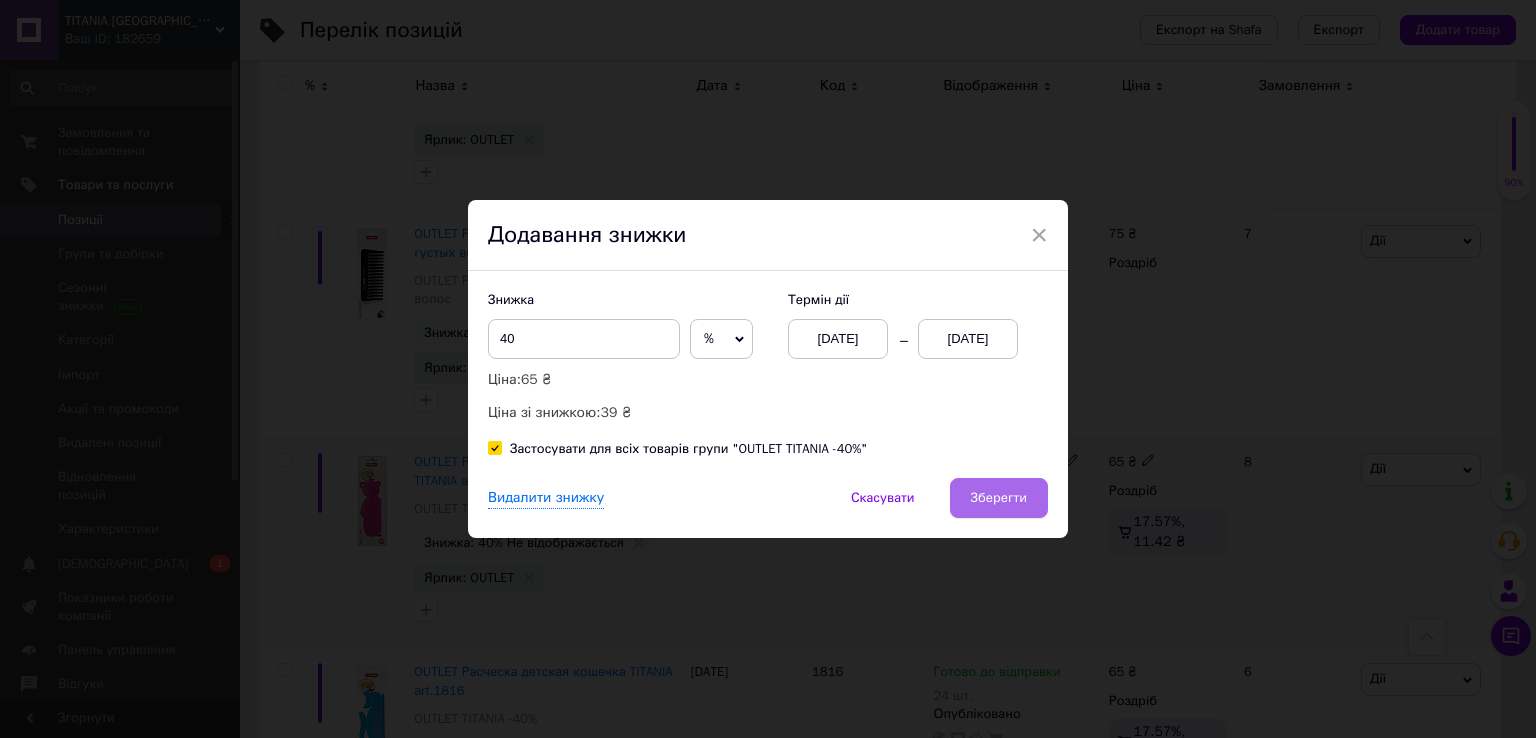 click on "Зберегти" at bounding box center [999, 498] 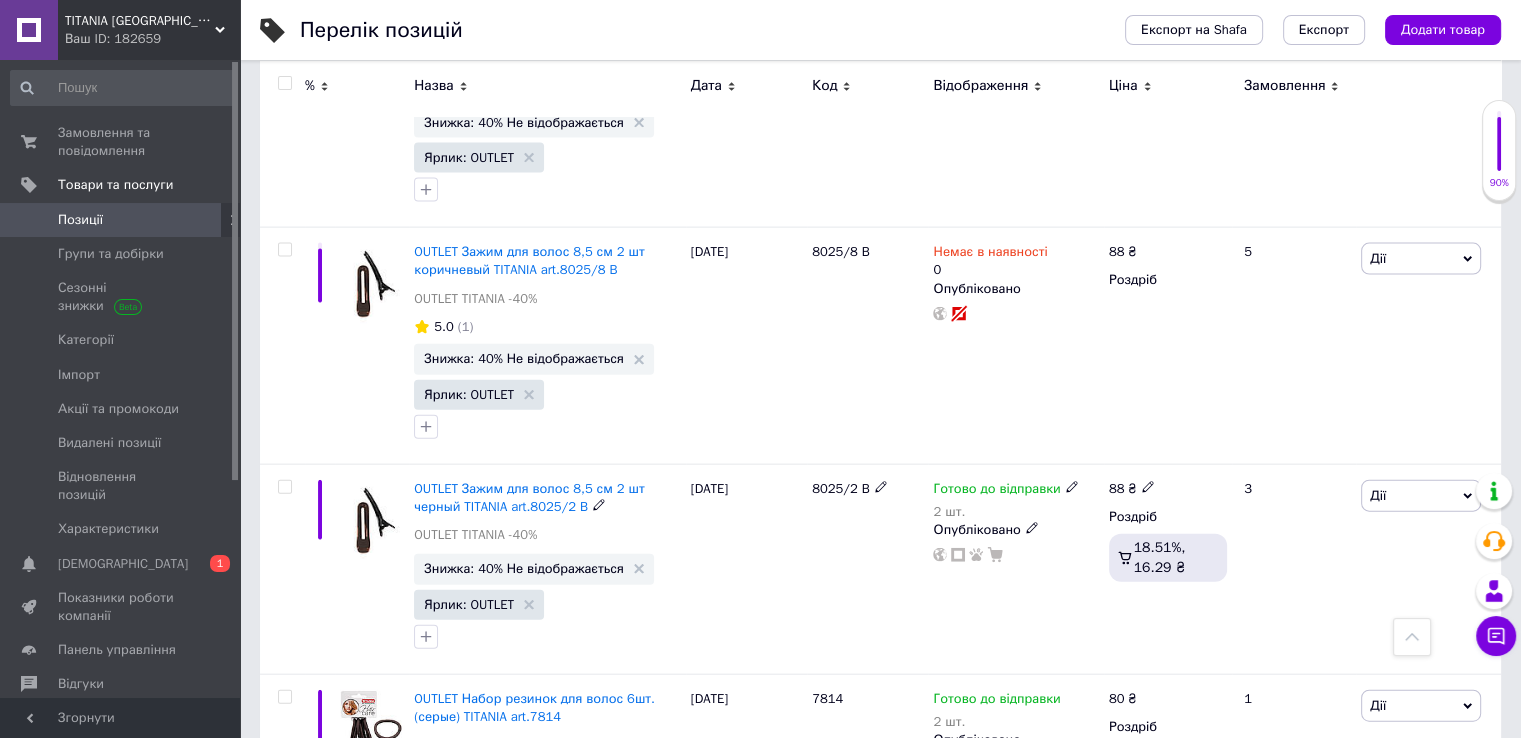 scroll, scrollTop: 4500, scrollLeft: 0, axis: vertical 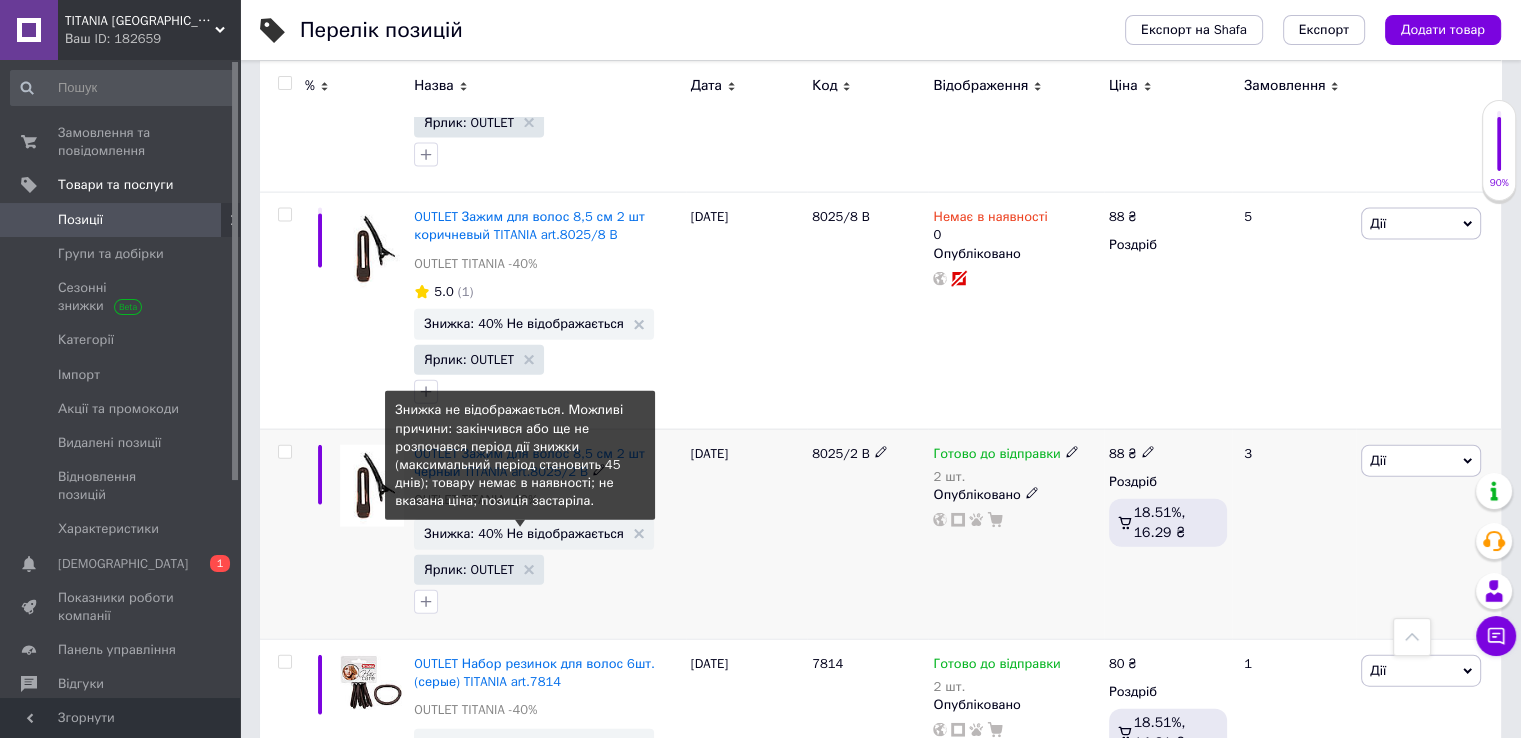 click on "Знижка: 40% Не відображається" at bounding box center [524, 533] 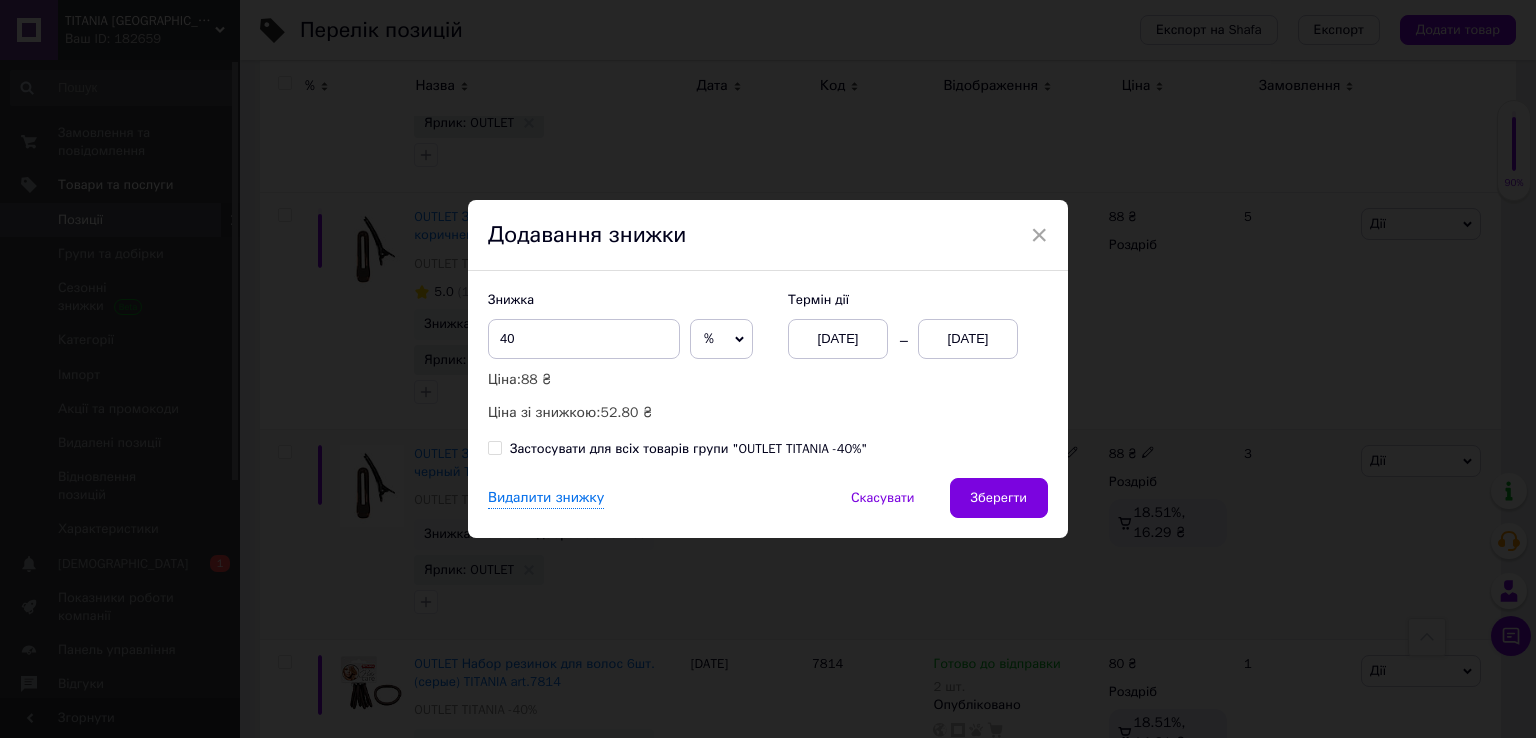 click on "[DATE]" at bounding box center (968, 339) 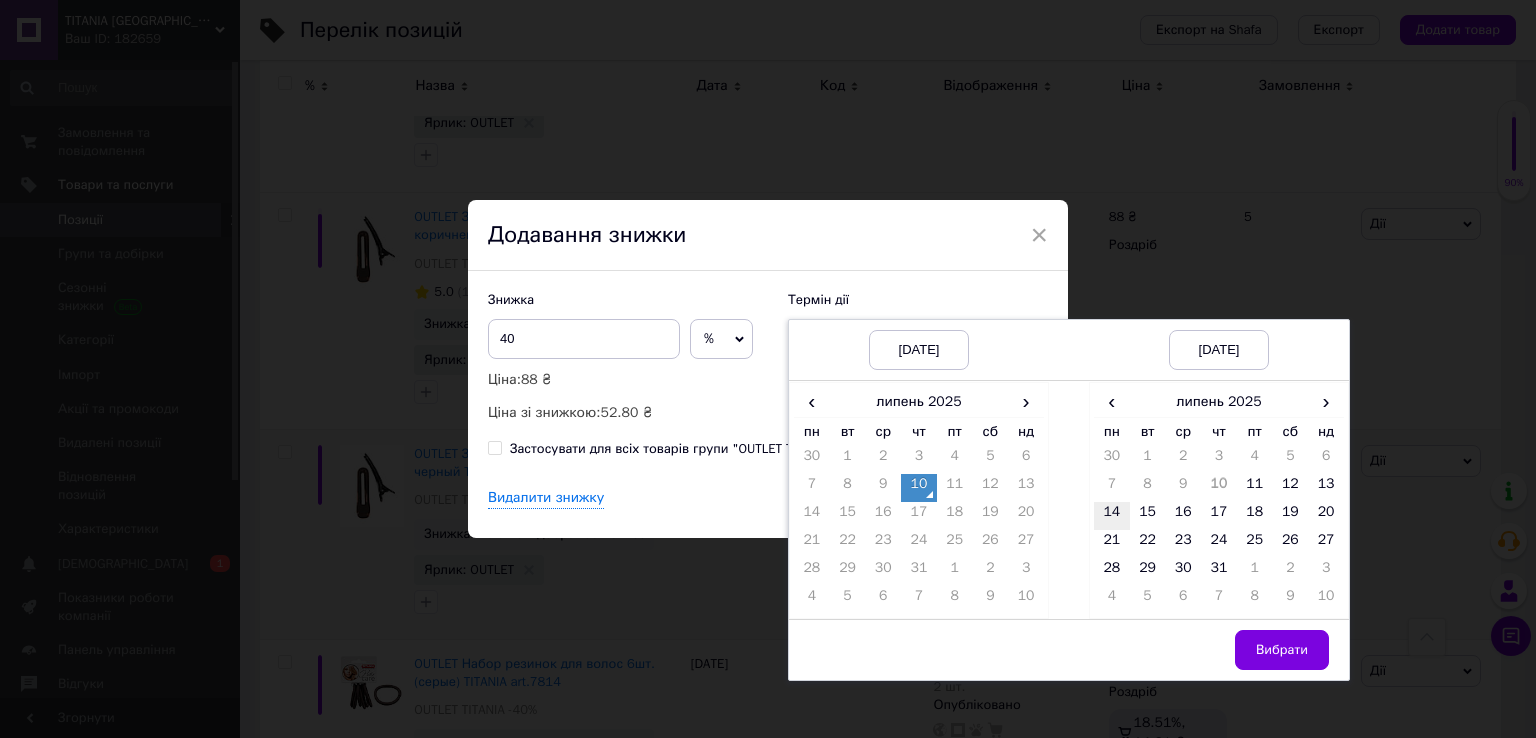 drag, startPoint x: 1108, startPoint y: 507, endPoint x: 1192, endPoint y: 559, distance: 98.79271 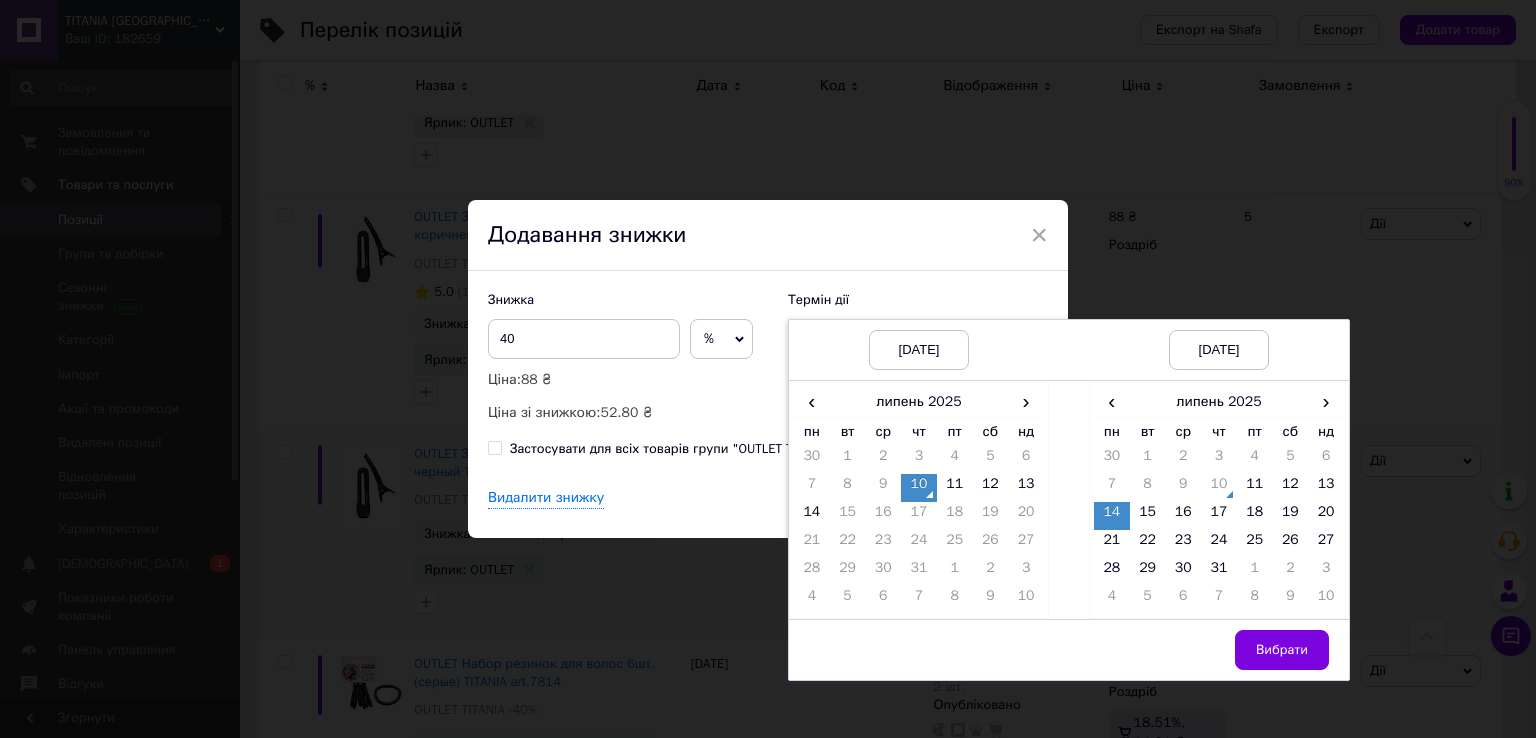 drag, startPoint x: 1305, startPoint y: 652, endPoint x: 1092, endPoint y: 561, distance: 231.6247 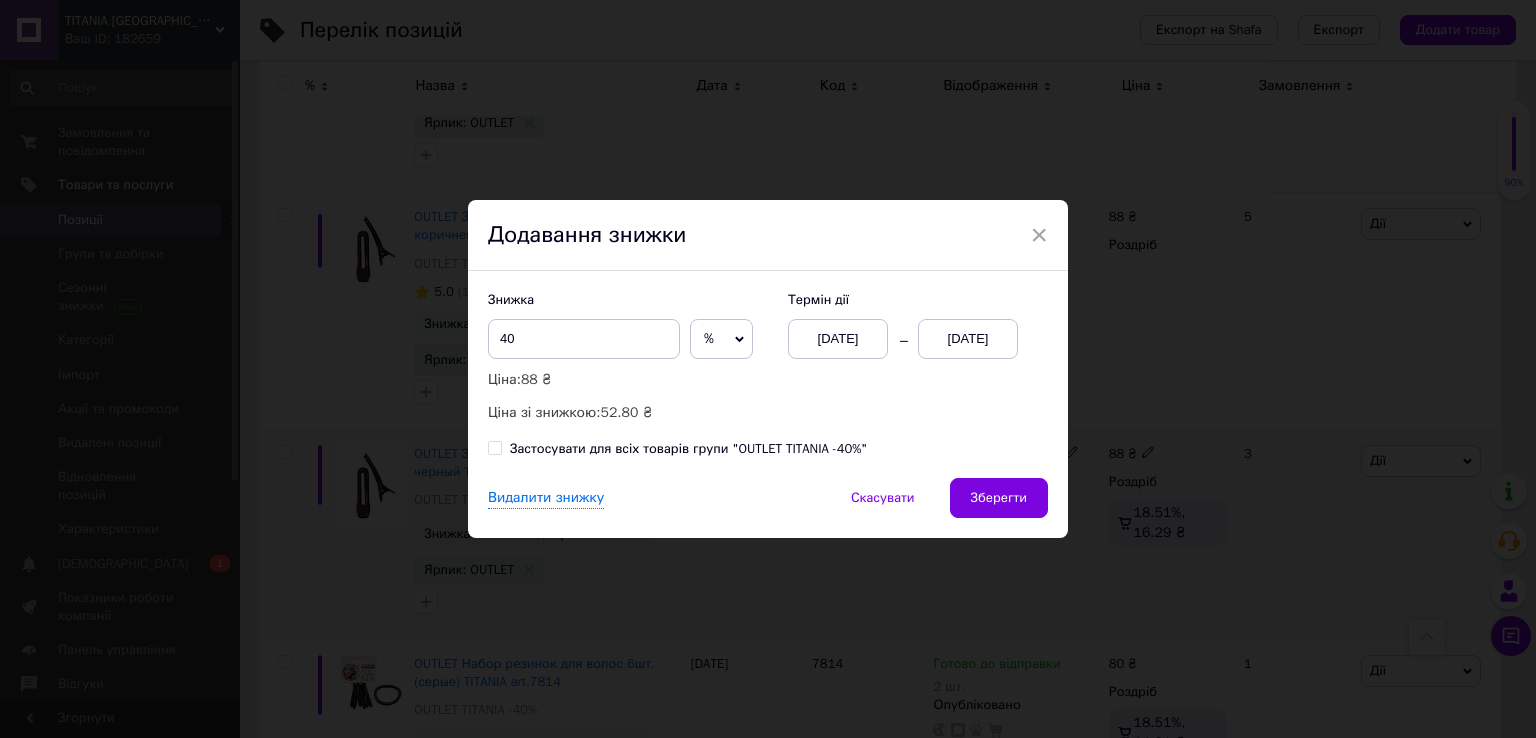 click on "Застосувати для всіх товарів групи "OUTLET TITANIA -40%"" at bounding box center [494, 447] 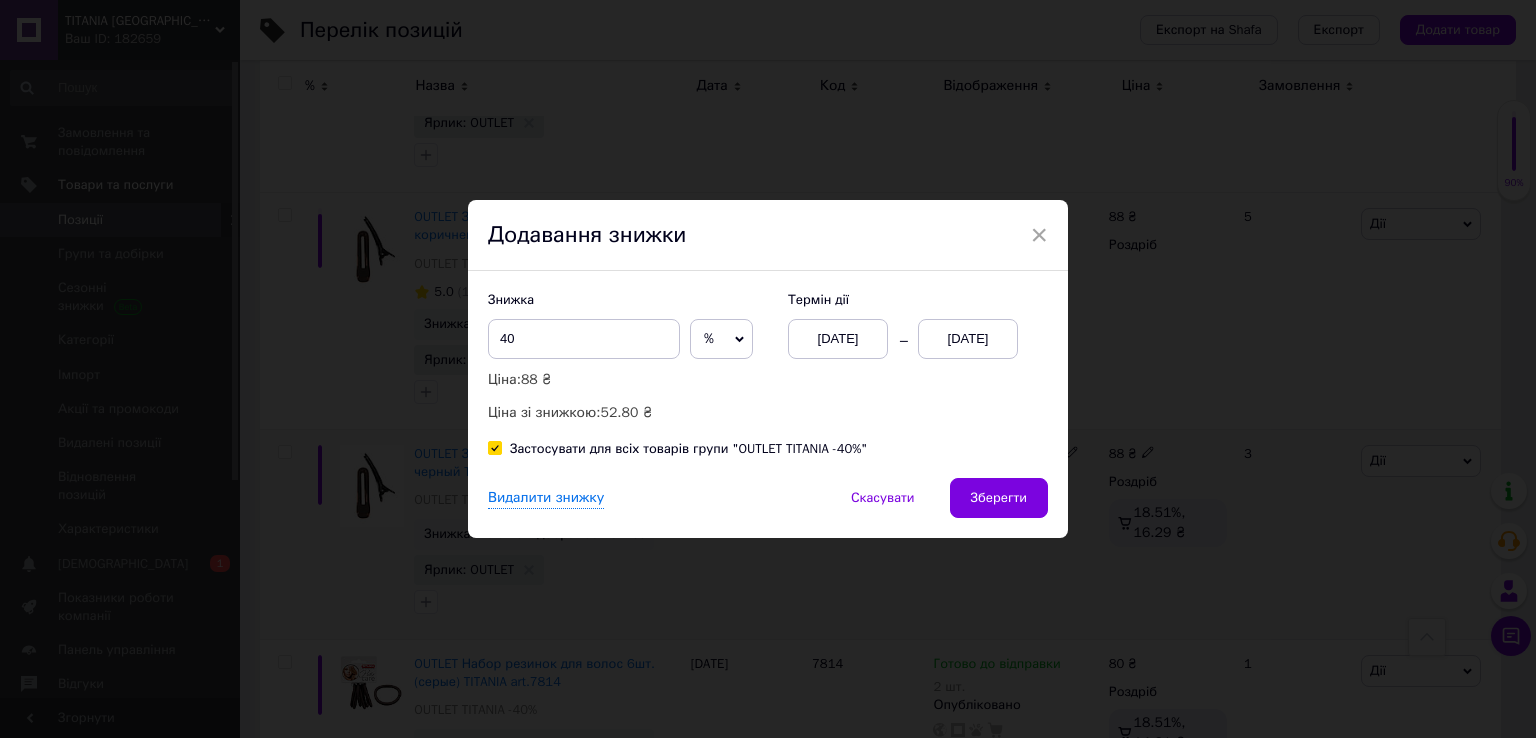 checkbox on "true" 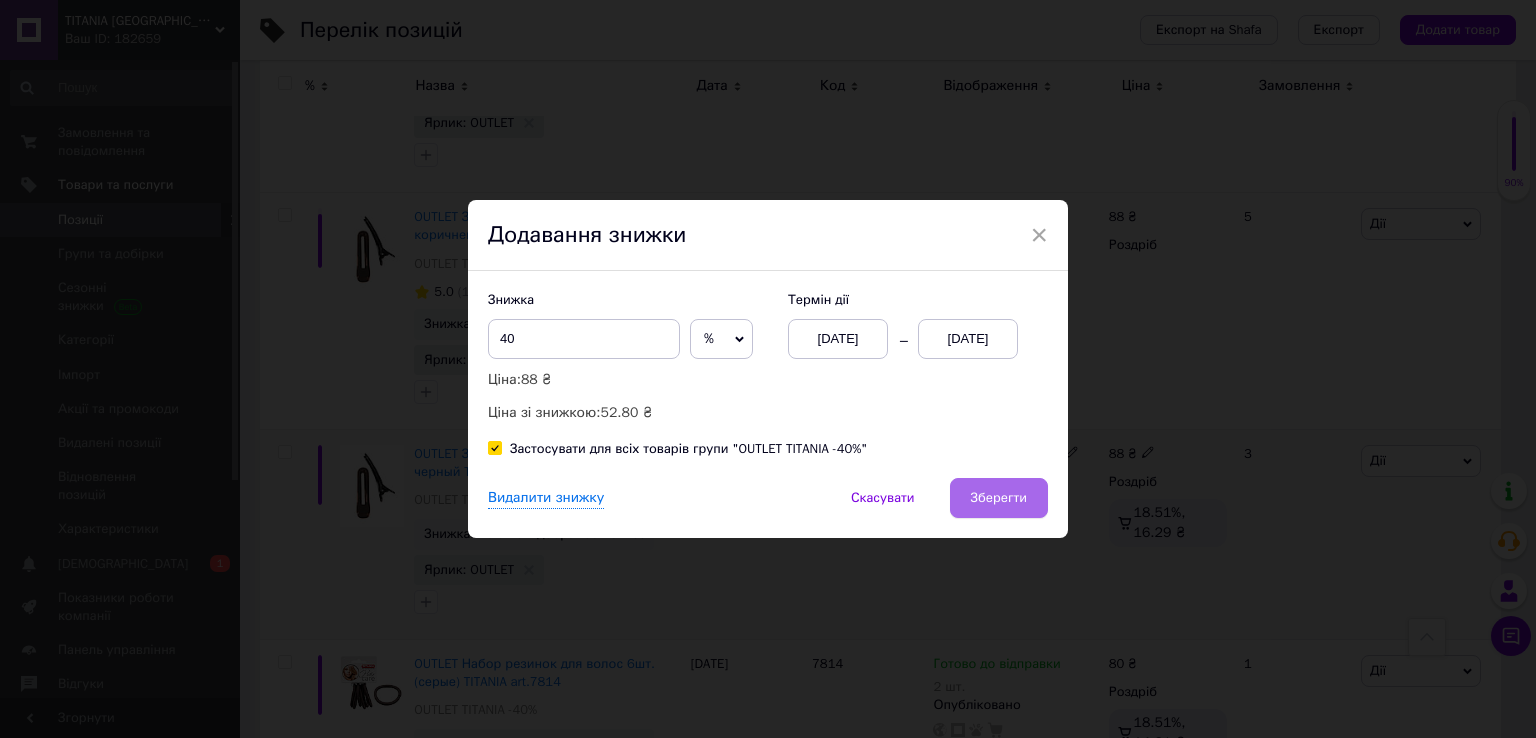 click on "Зберегти" at bounding box center [999, 498] 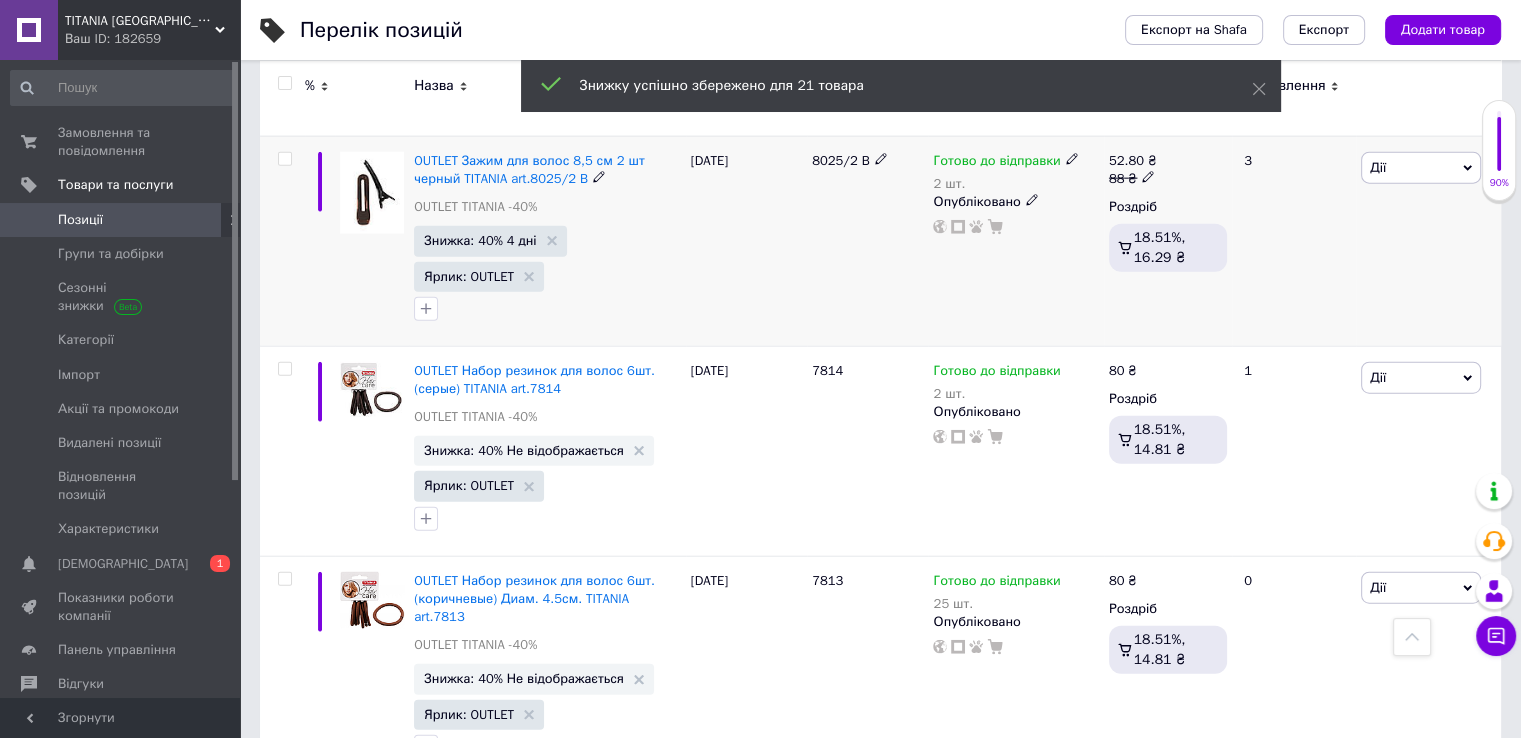 scroll, scrollTop: 4900, scrollLeft: 0, axis: vertical 